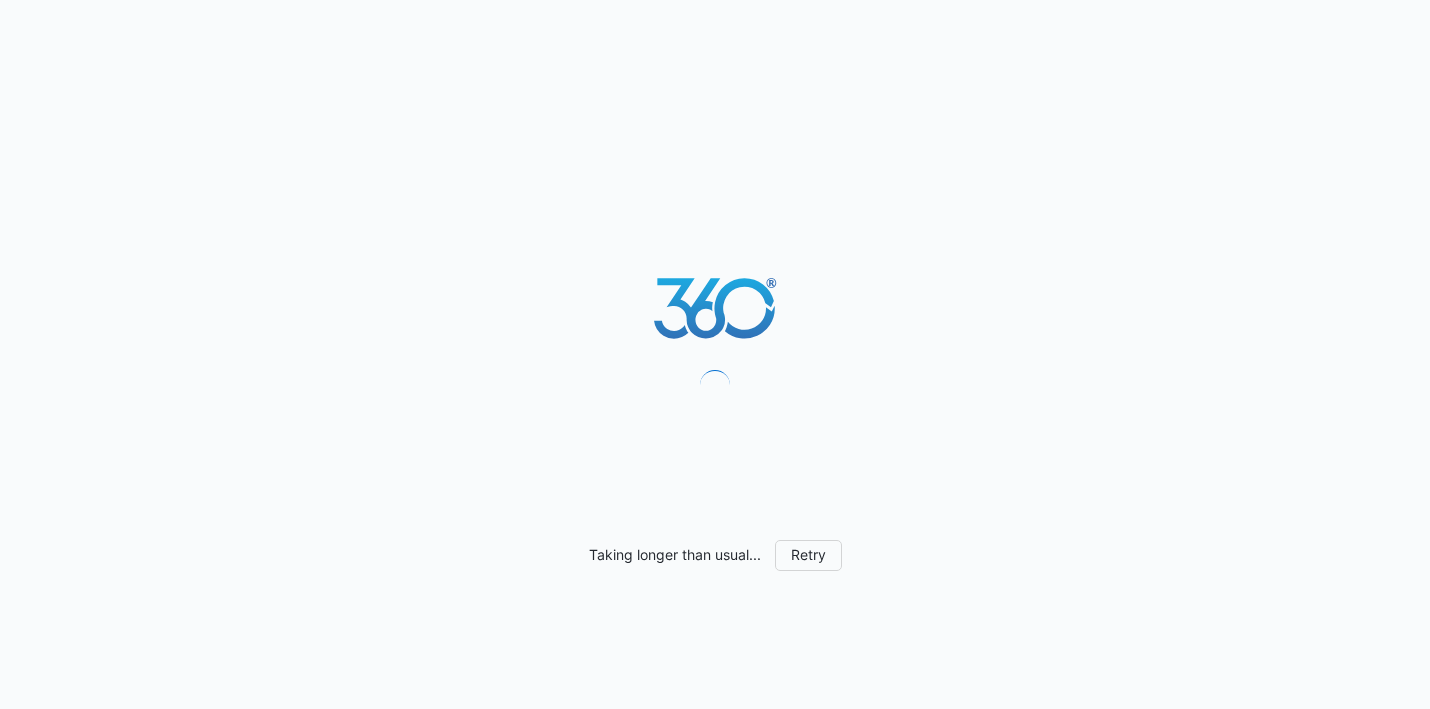 scroll, scrollTop: 0, scrollLeft: 0, axis: both 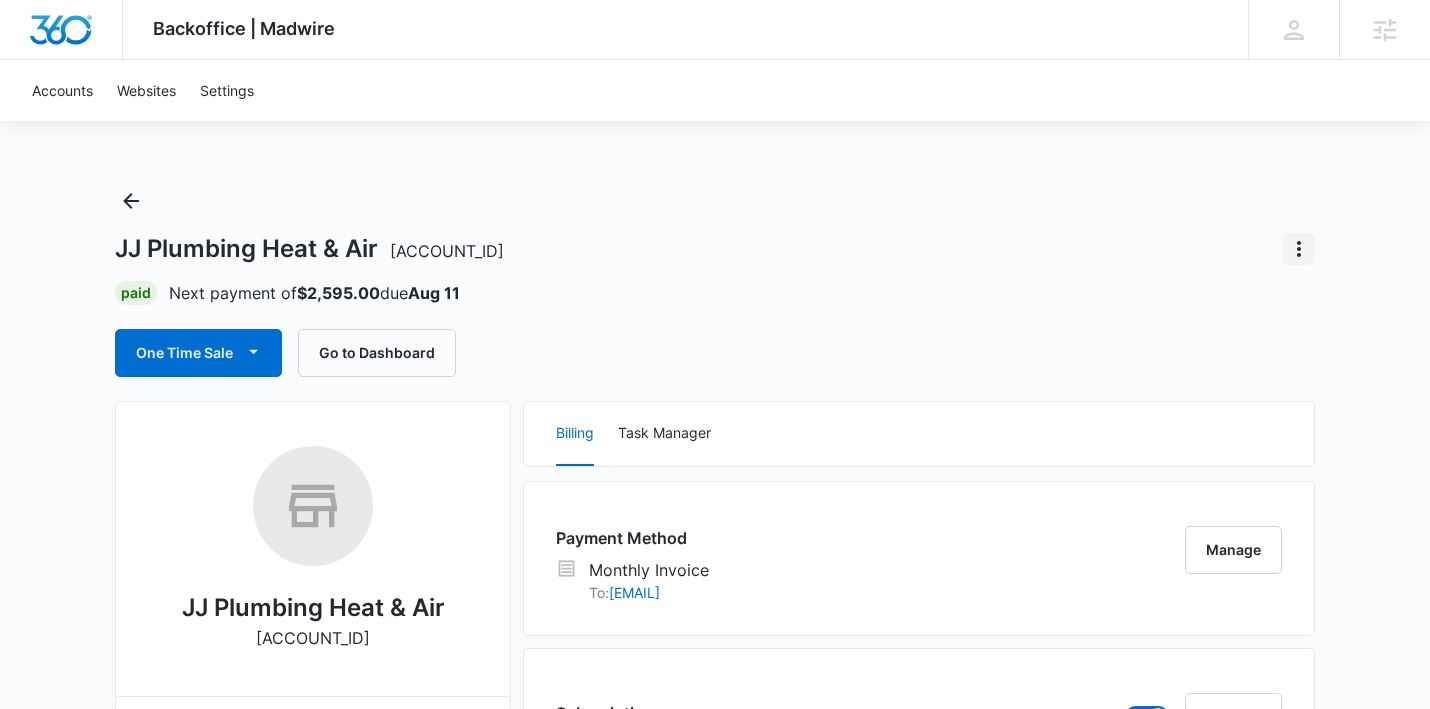 click 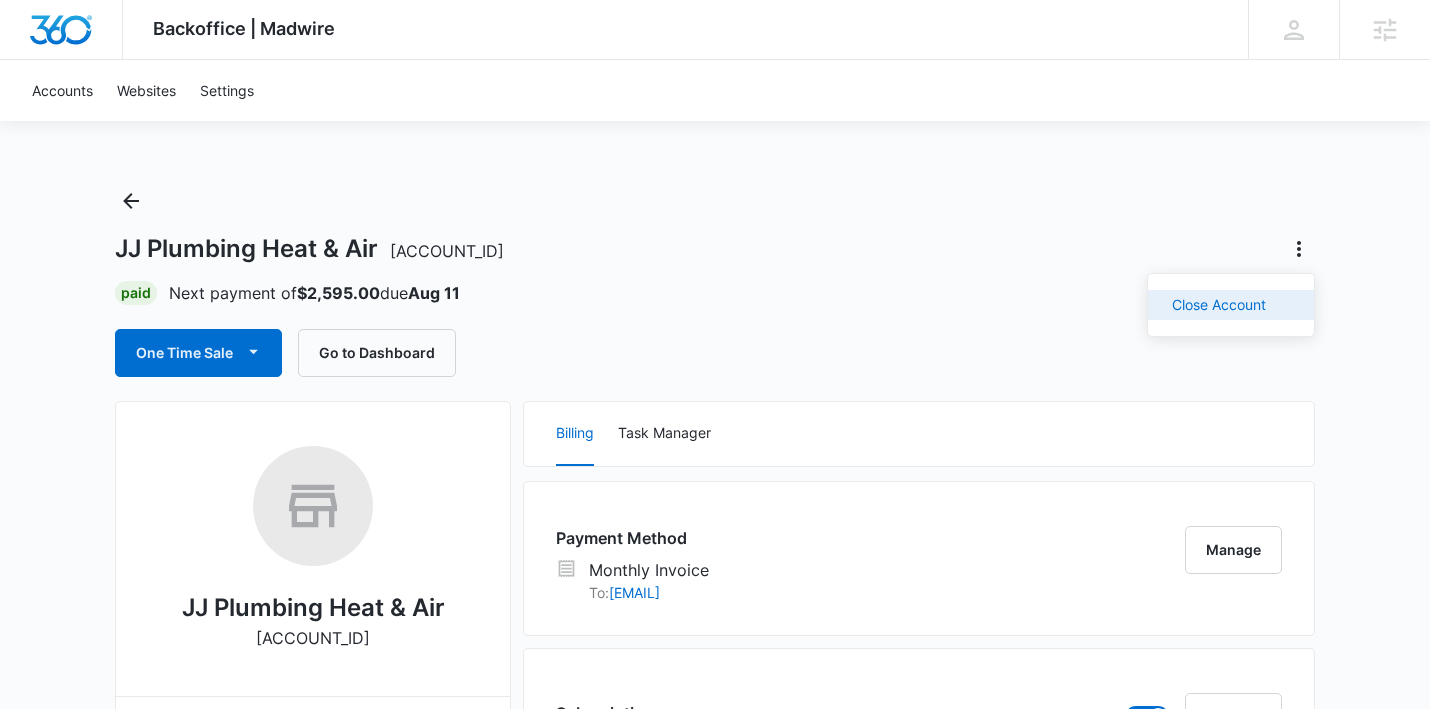 click on "Close Account" at bounding box center (1219, 305) 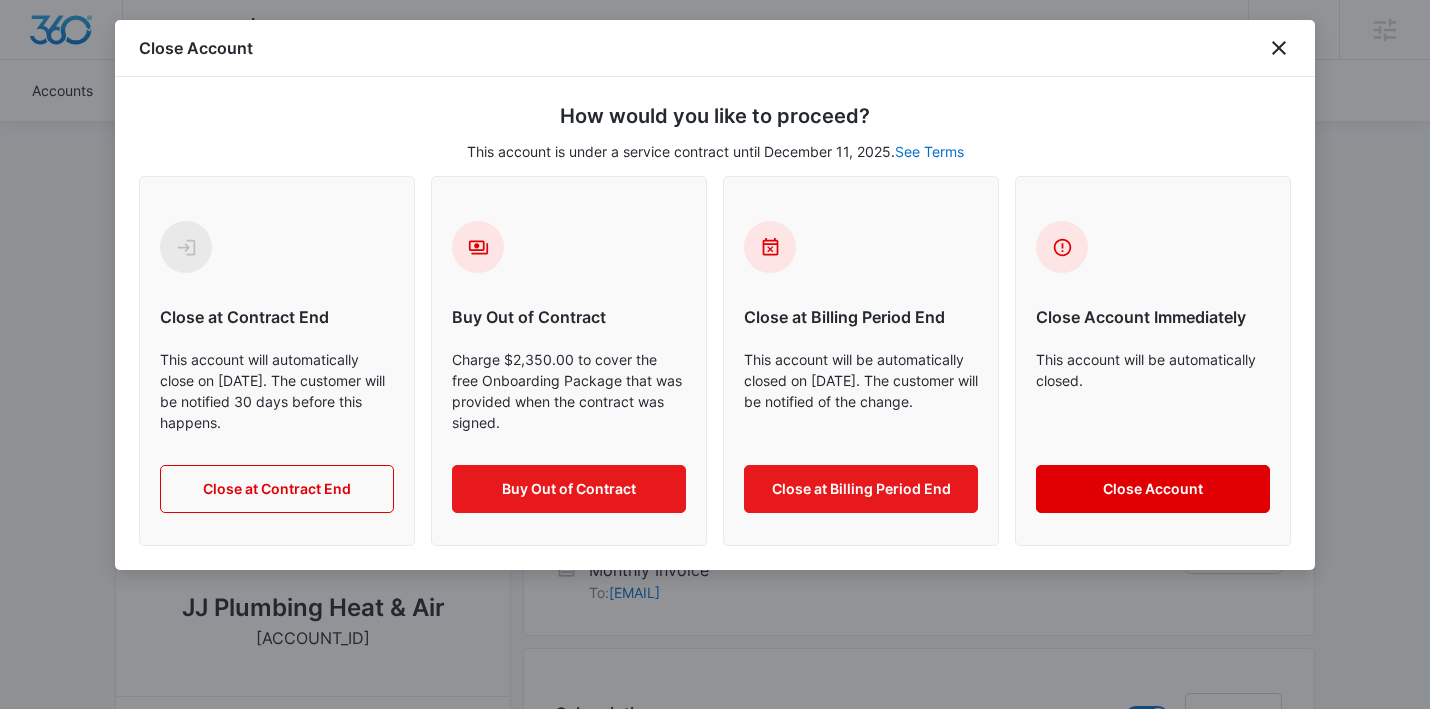 click on "Close Account" at bounding box center (1153, 489) 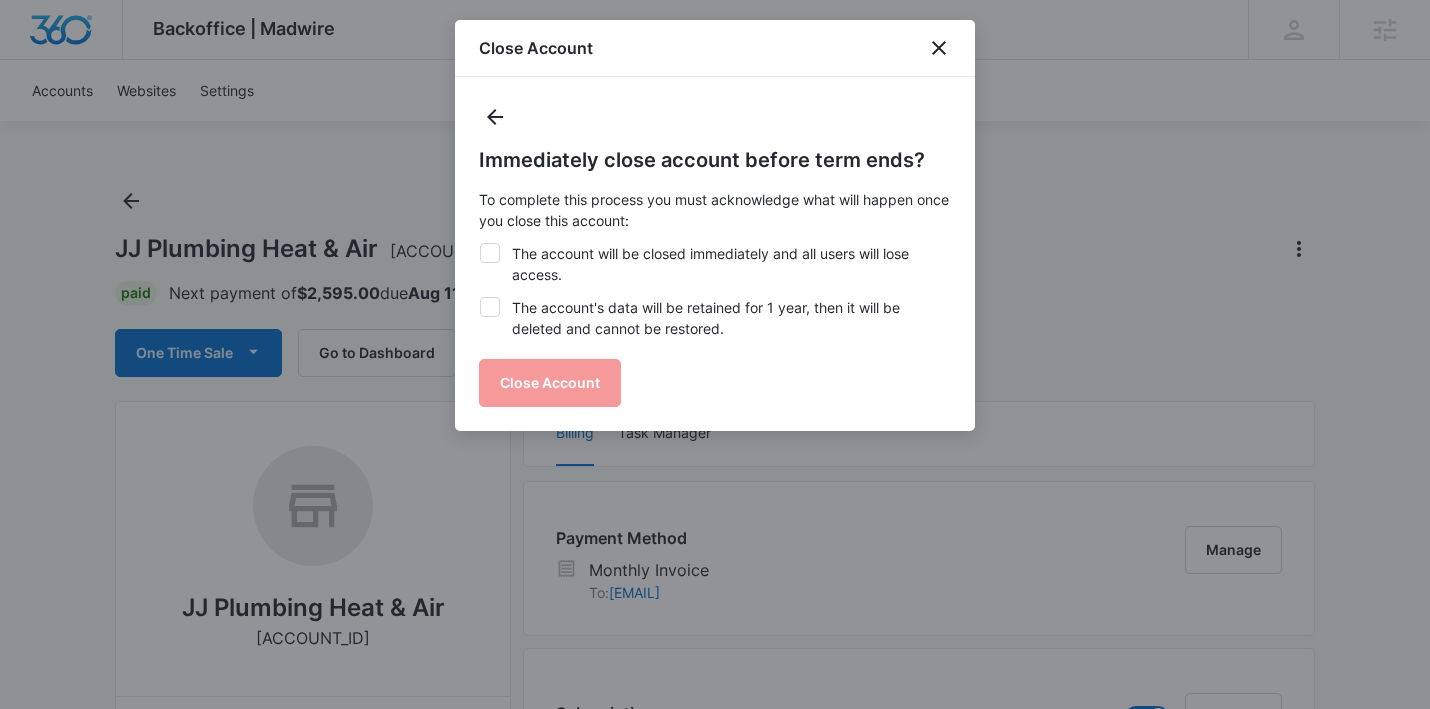 click 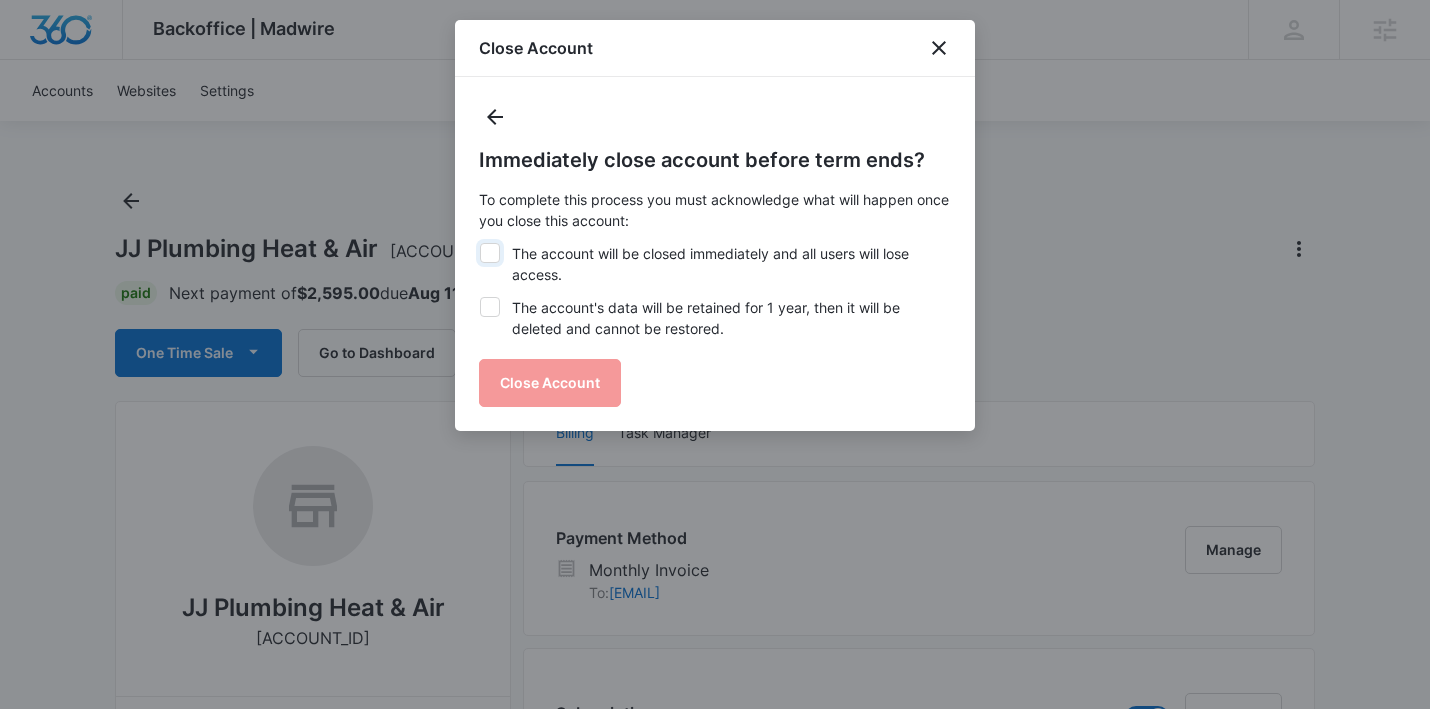 click on "The account will be closed immediately and all users will lose access." at bounding box center (479, 243) 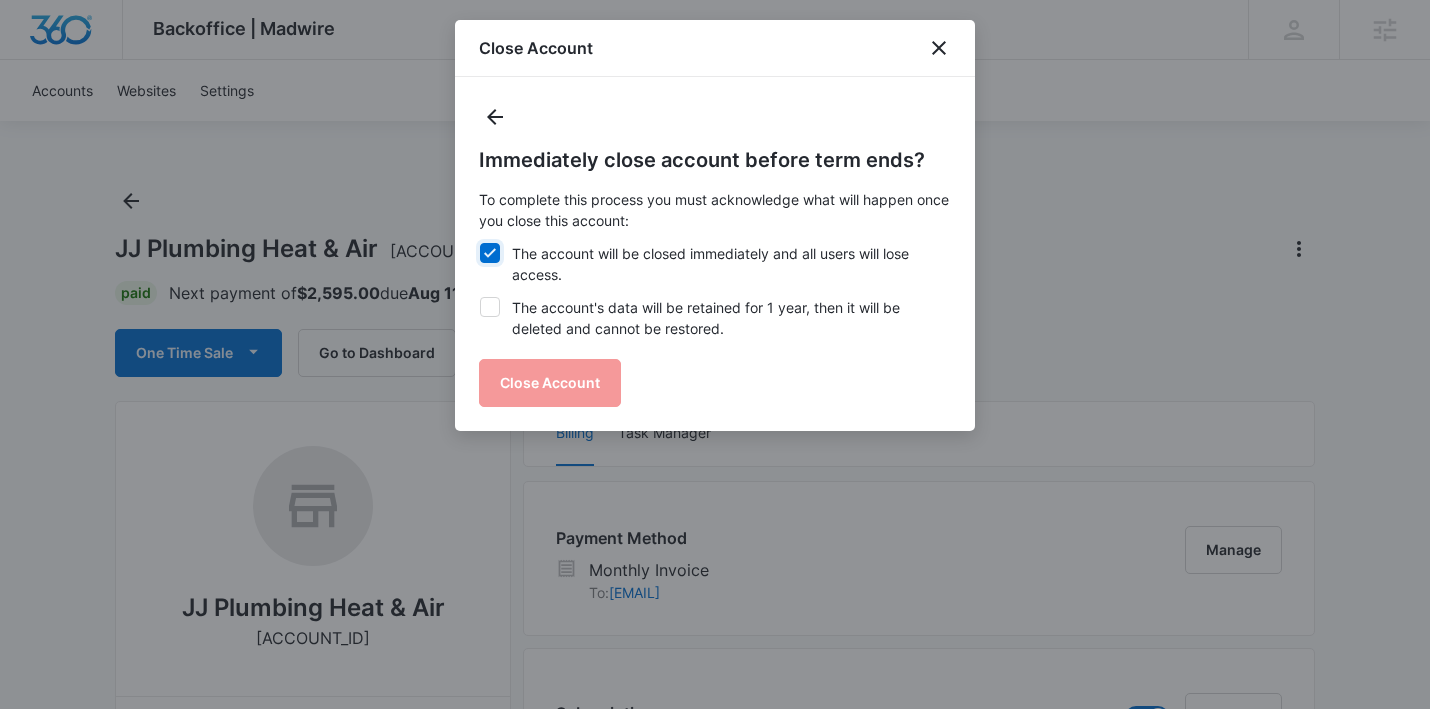 checkbox on "true" 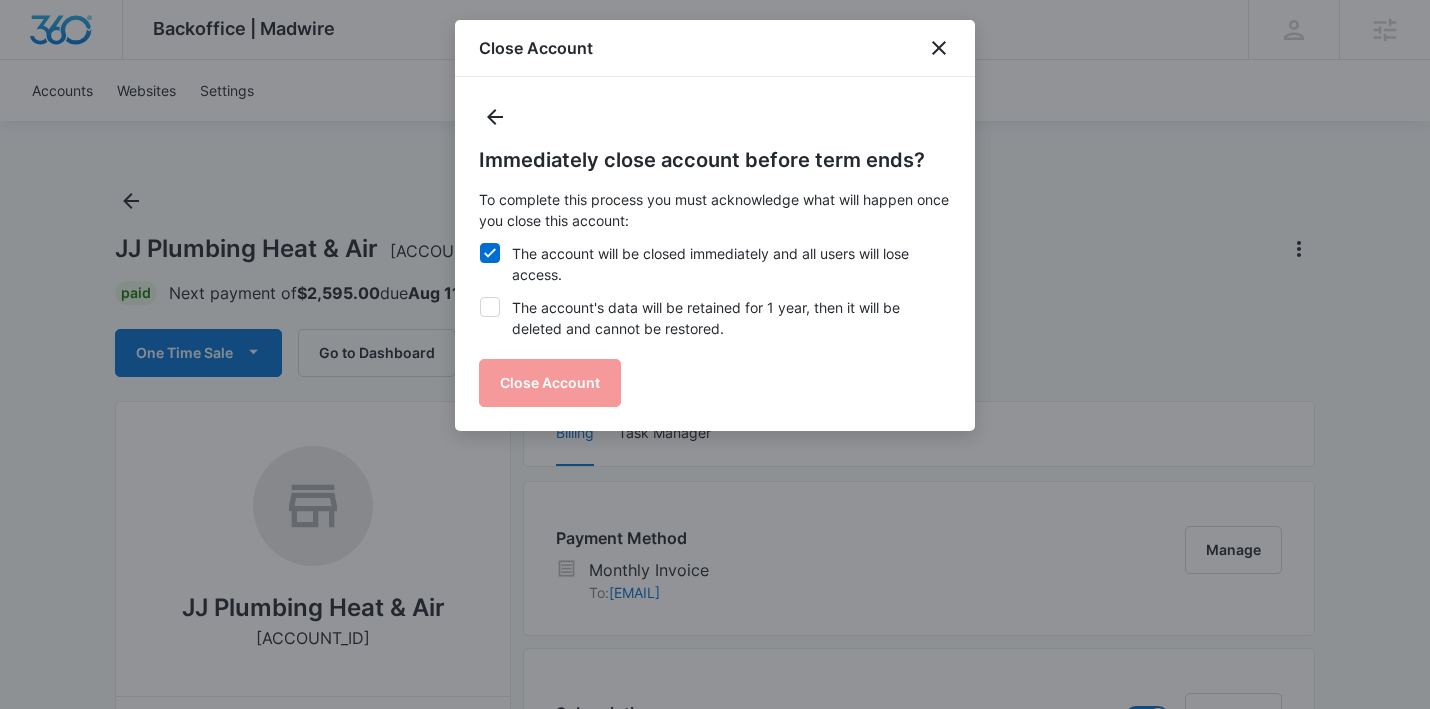 click 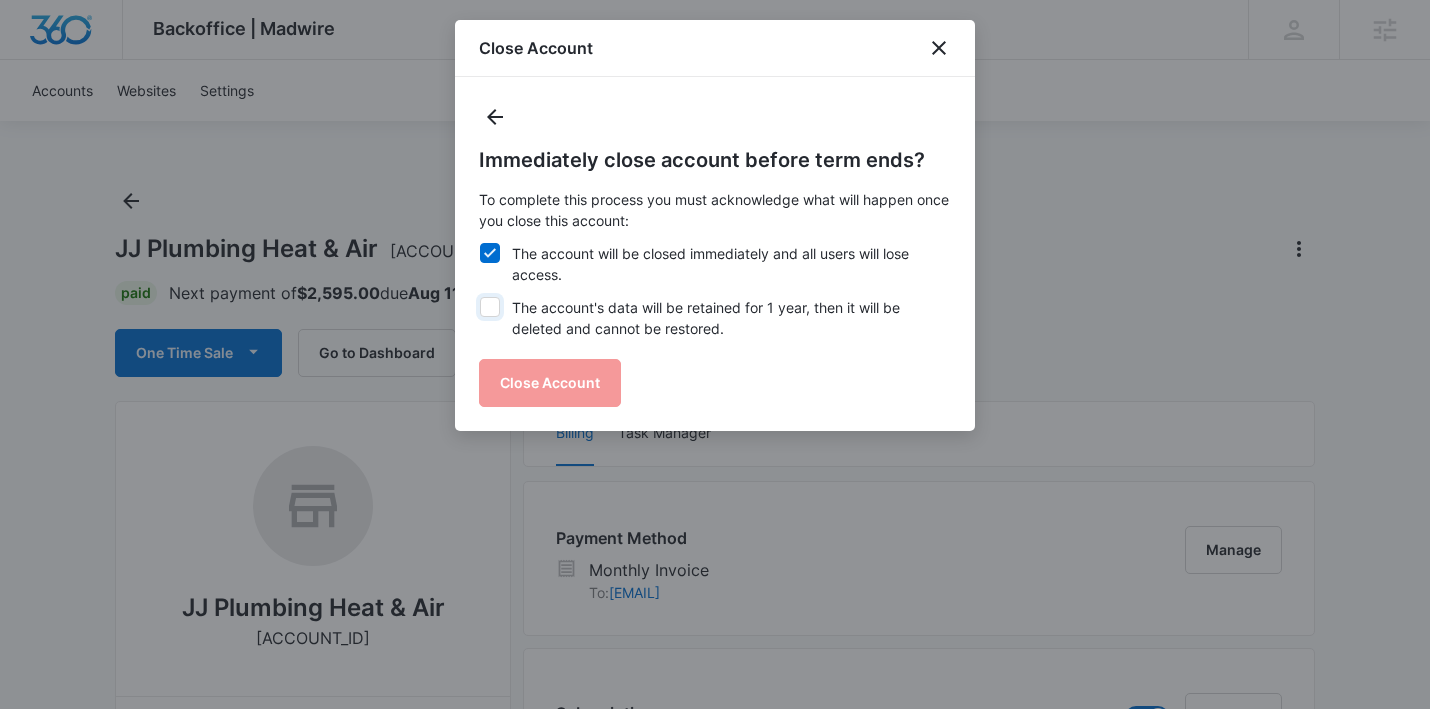 click on "The account's data will be retained for 1 year, then it will be deleted and cannot be restored." at bounding box center (479, 297) 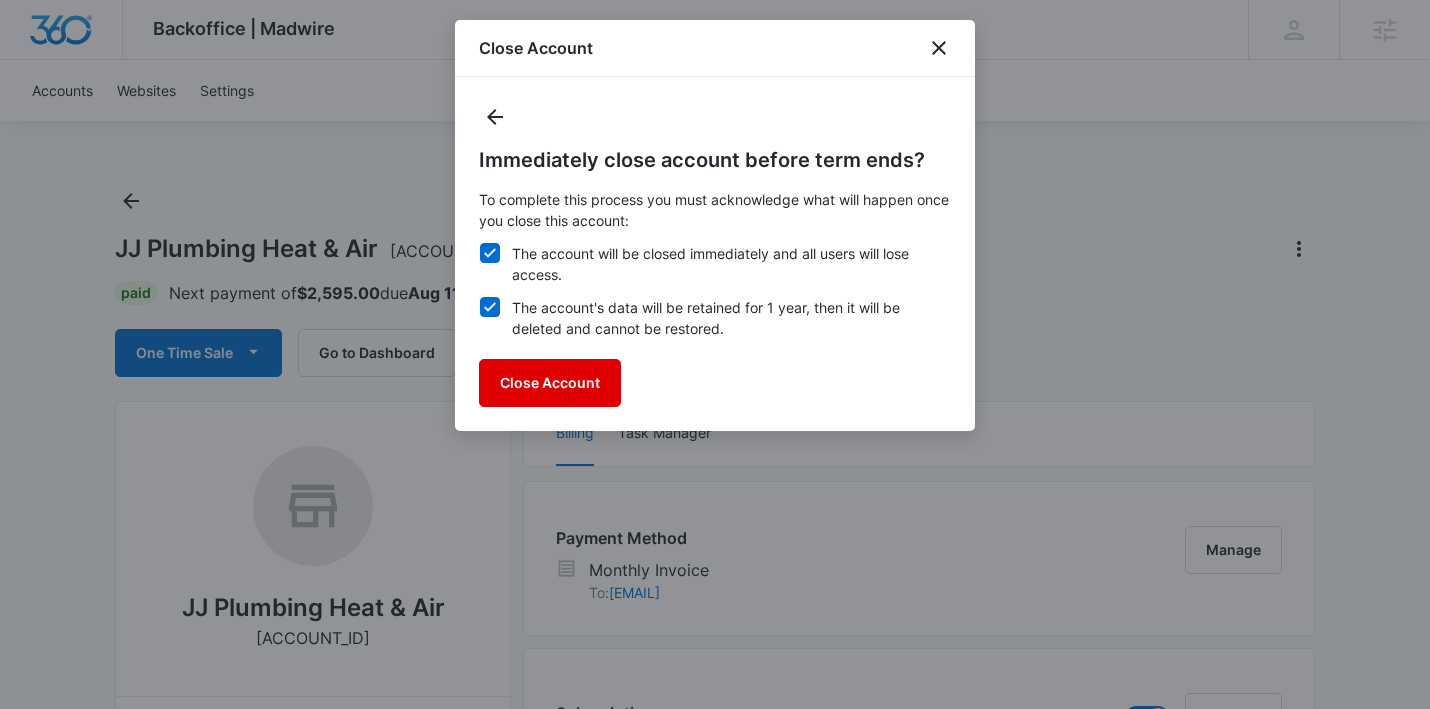 click on "Close Account" at bounding box center [550, 383] 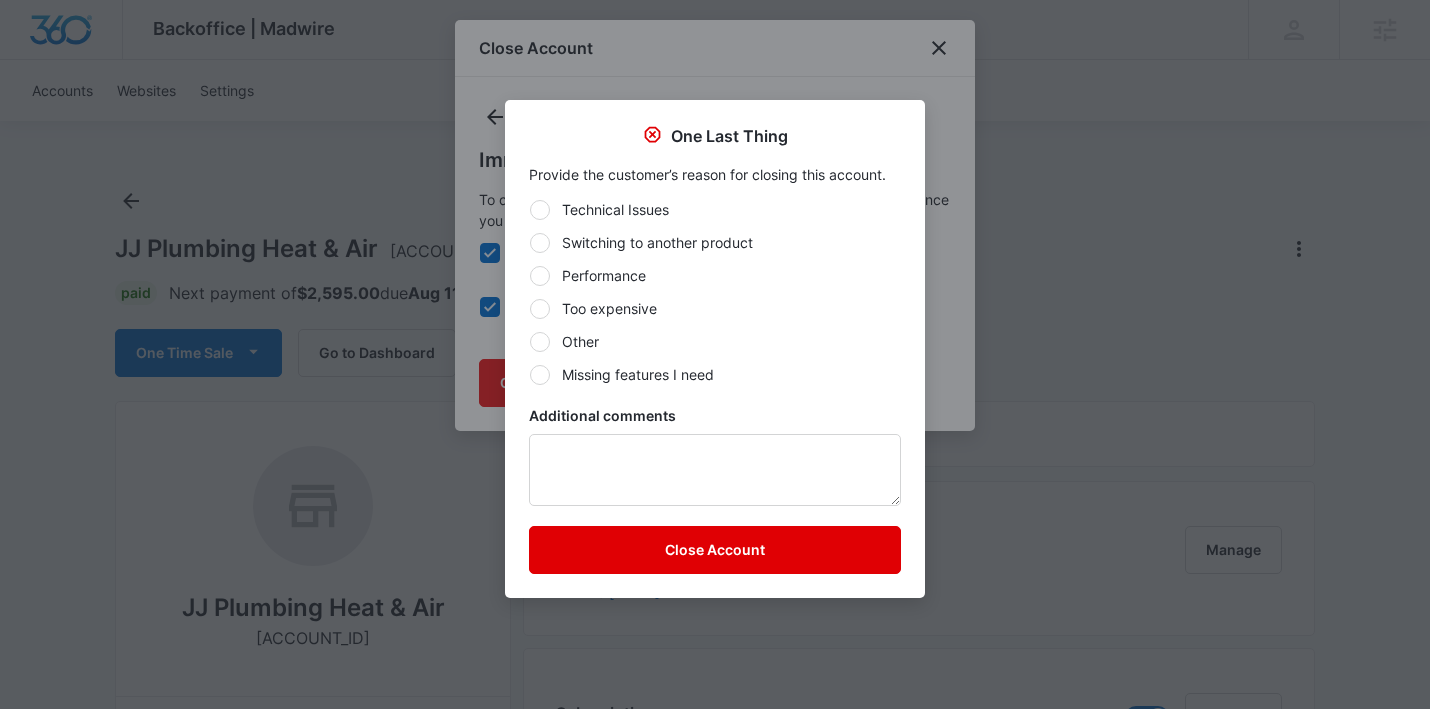 click on "Close Account" at bounding box center [715, 550] 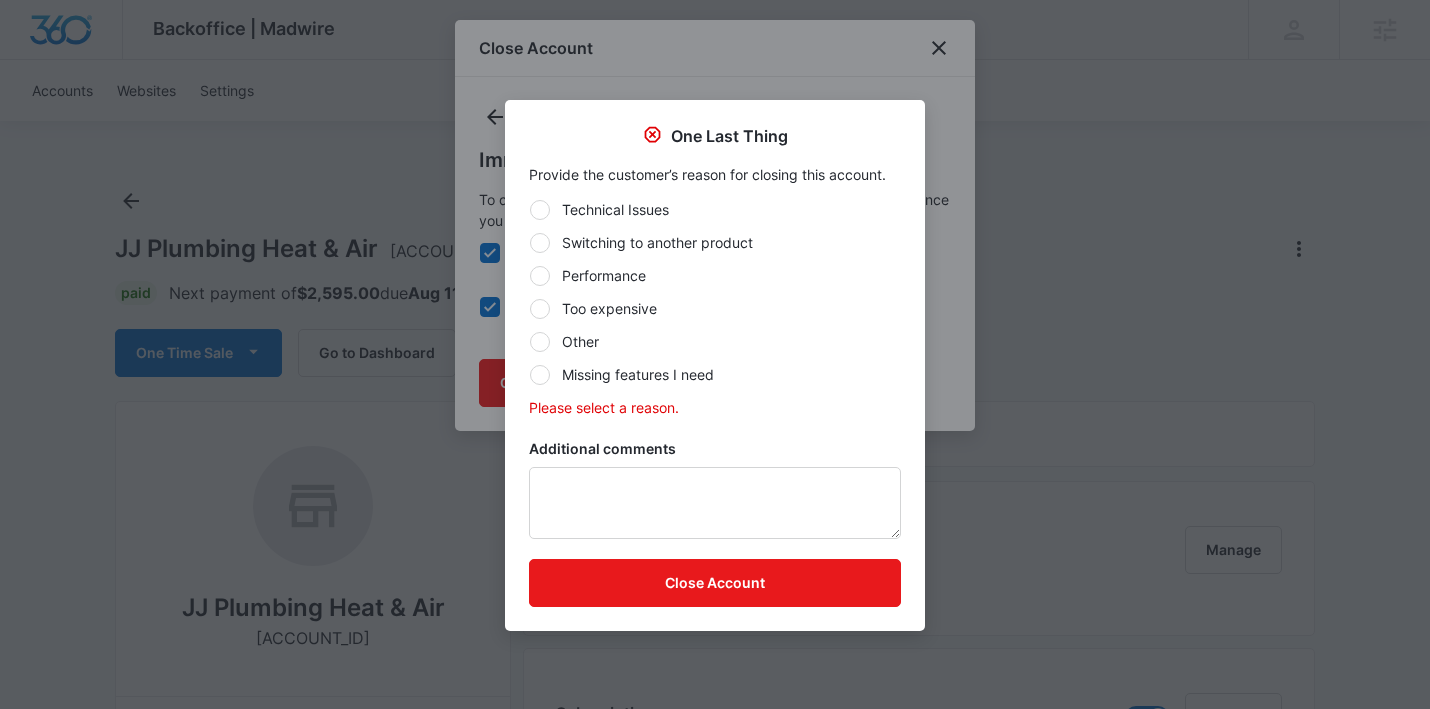 click at bounding box center (540, 342) 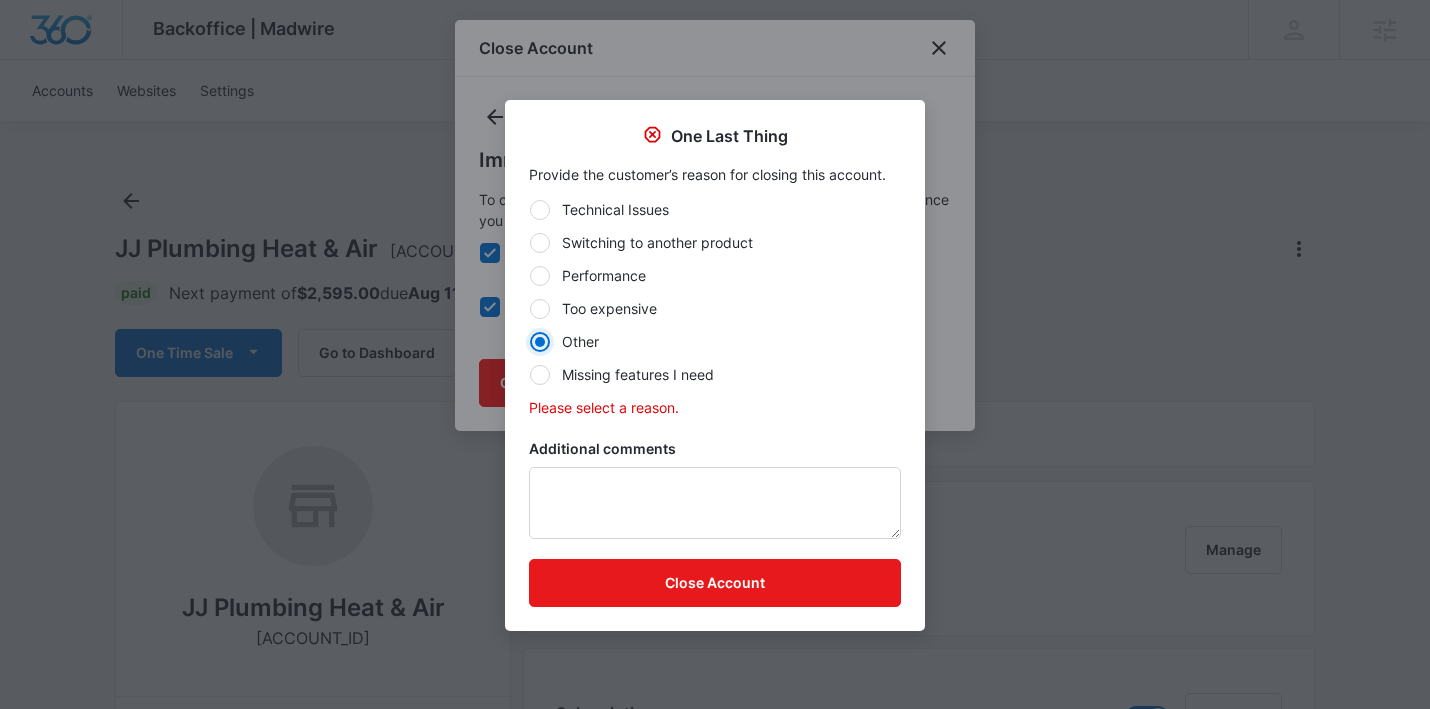 radio on "true" 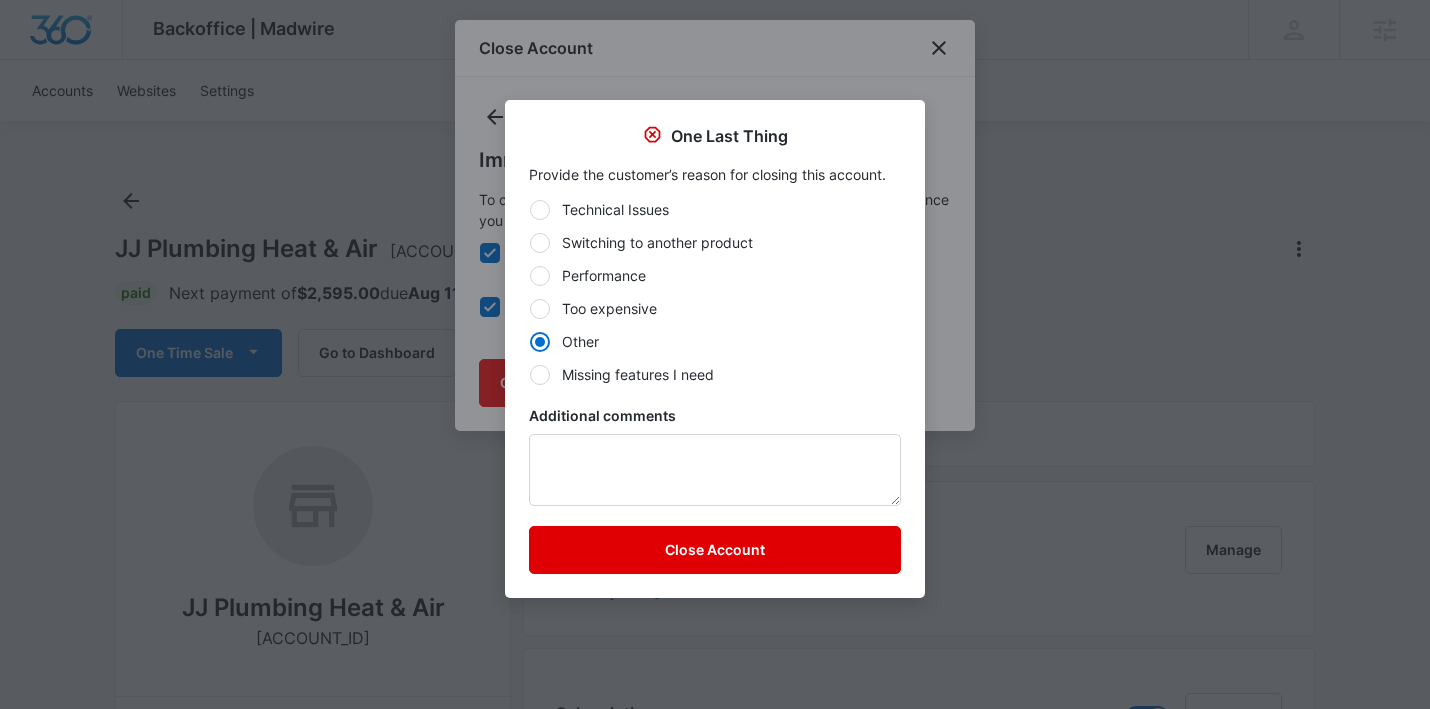 click on "Close Account" at bounding box center (715, 550) 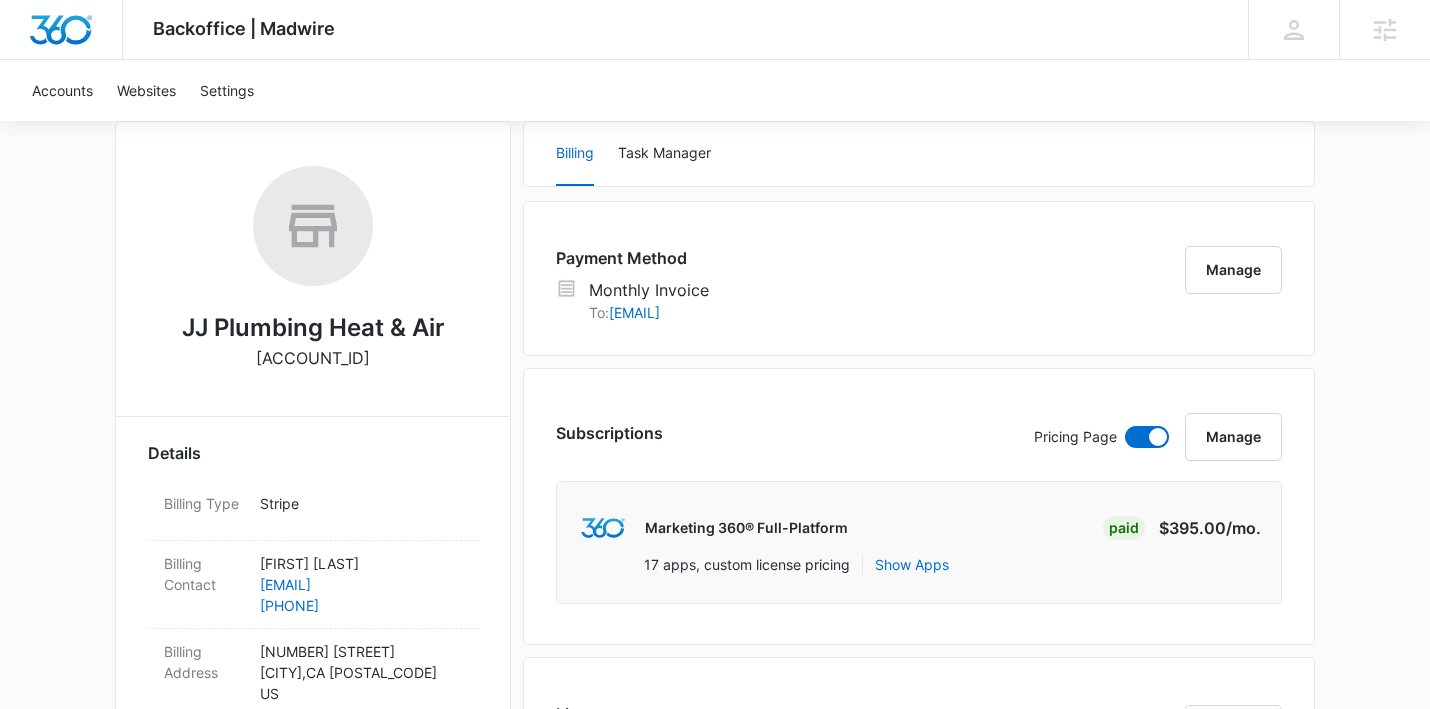 scroll, scrollTop: 0, scrollLeft: 0, axis: both 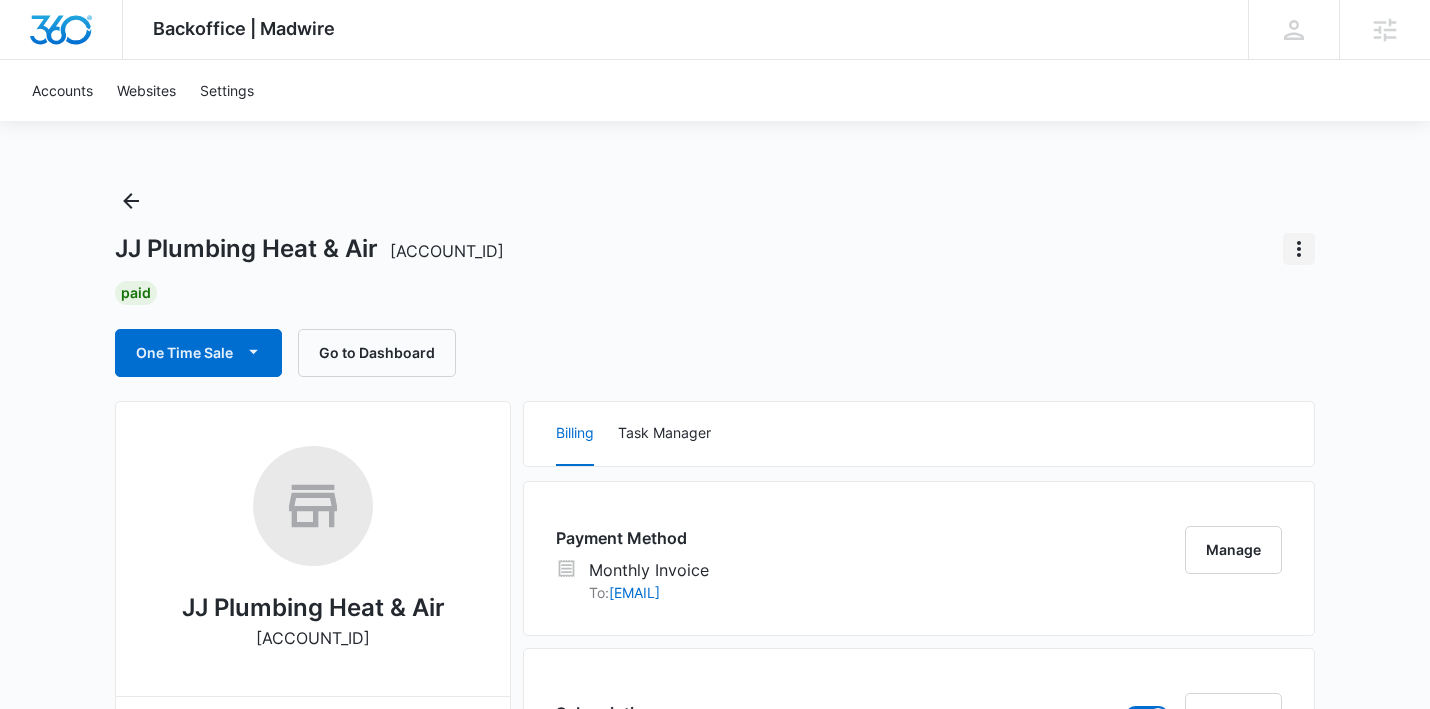 click 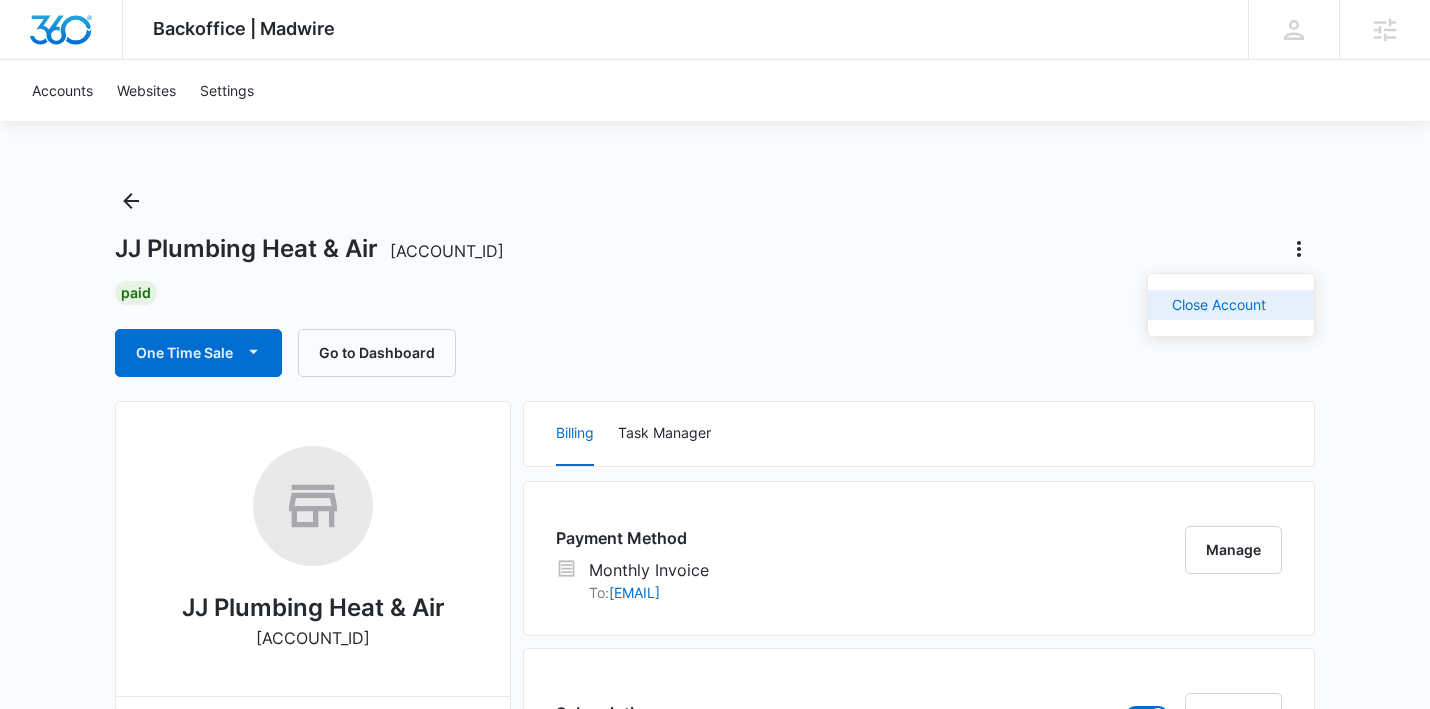 click on "Close Account" at bounding box center (1219, 305) 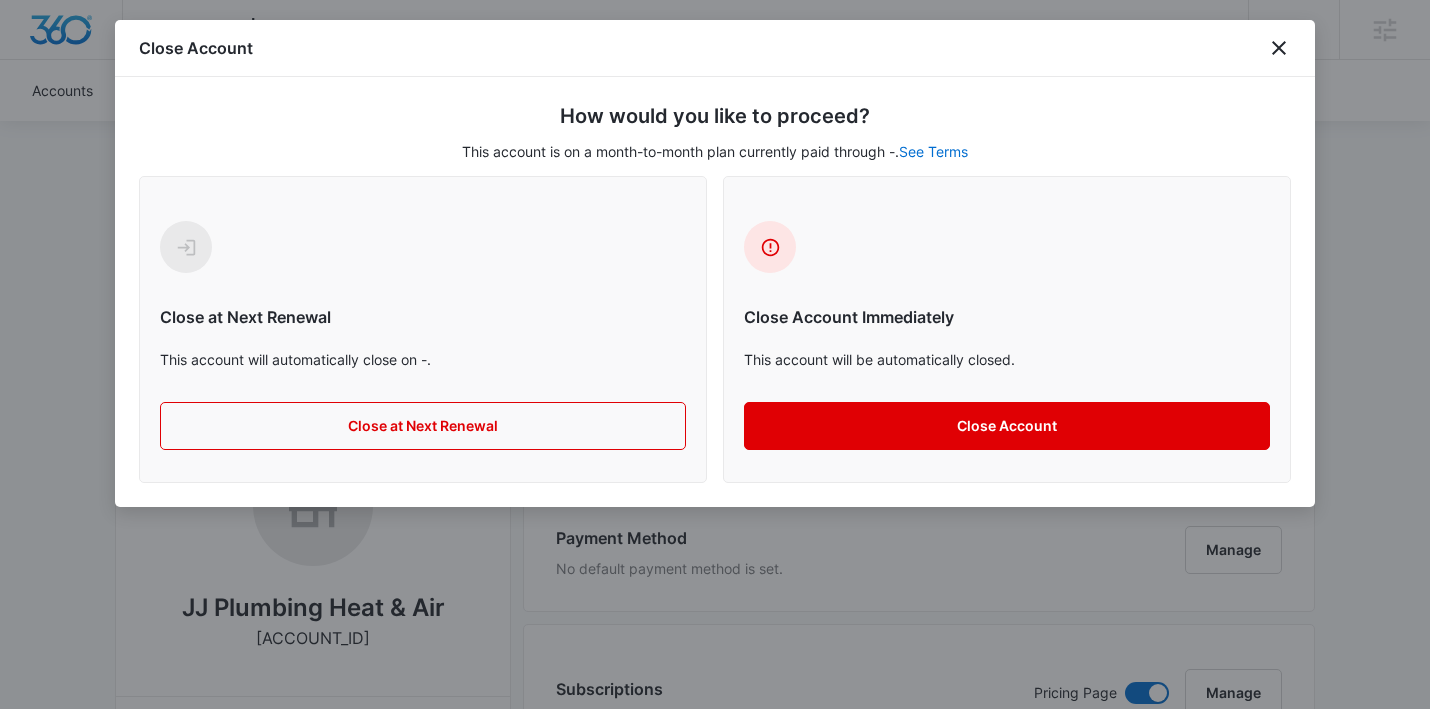 click on "Close Account" at bounding box center (1007, 426) 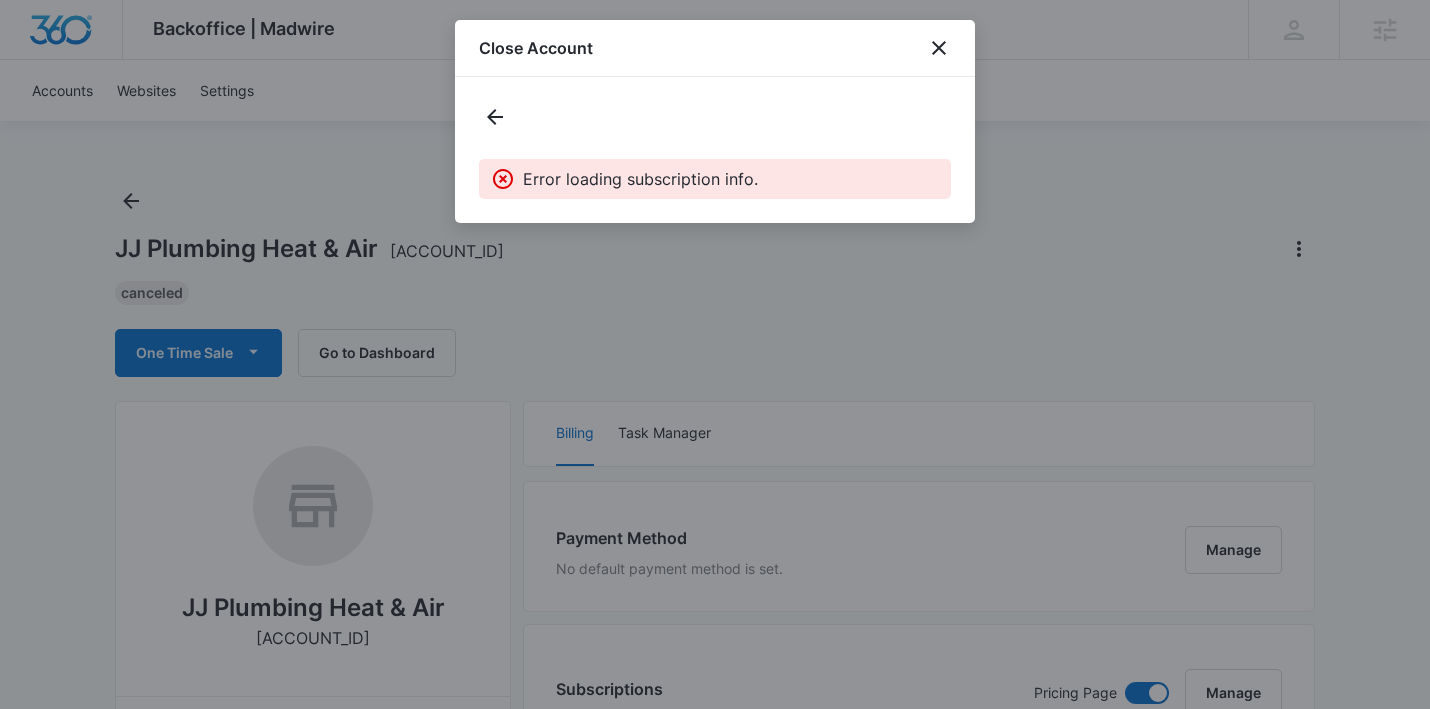 click on "Error loading subscription info." at bounding box center (715, 150) 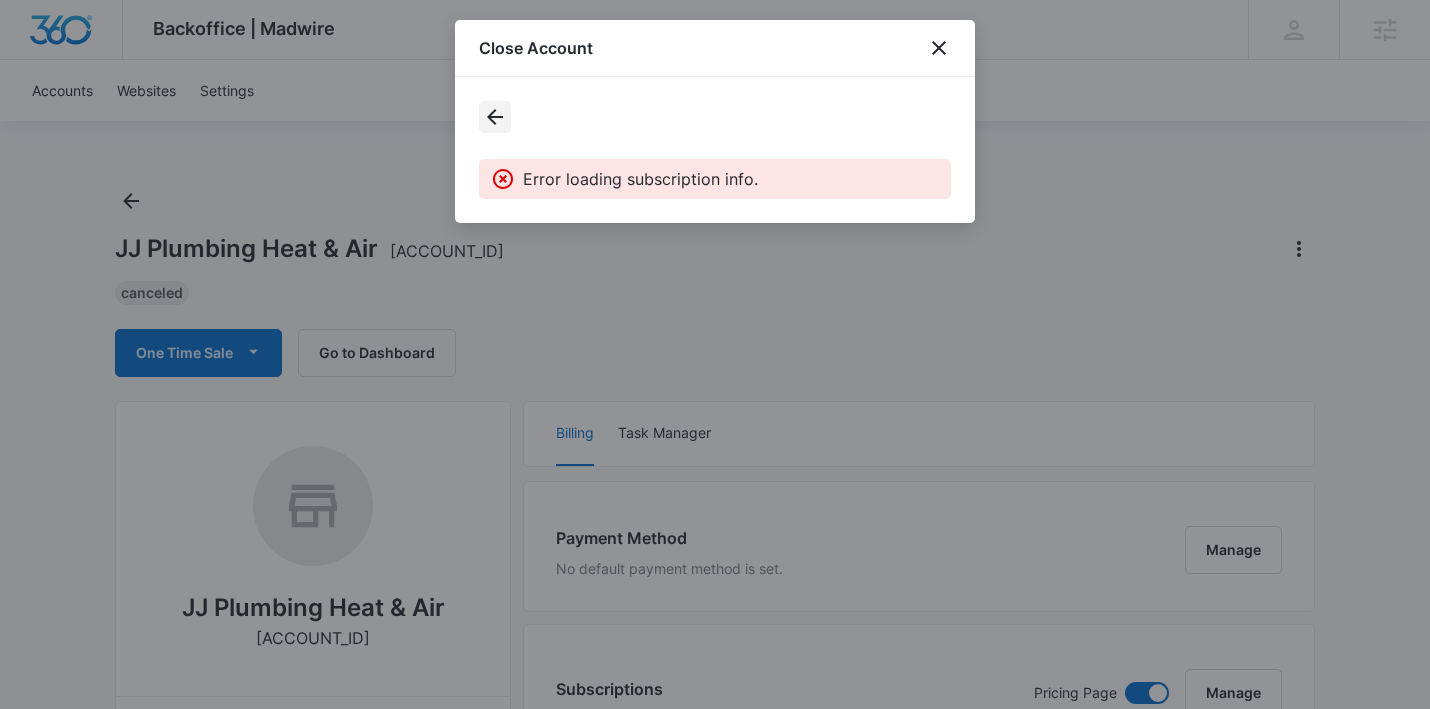 click 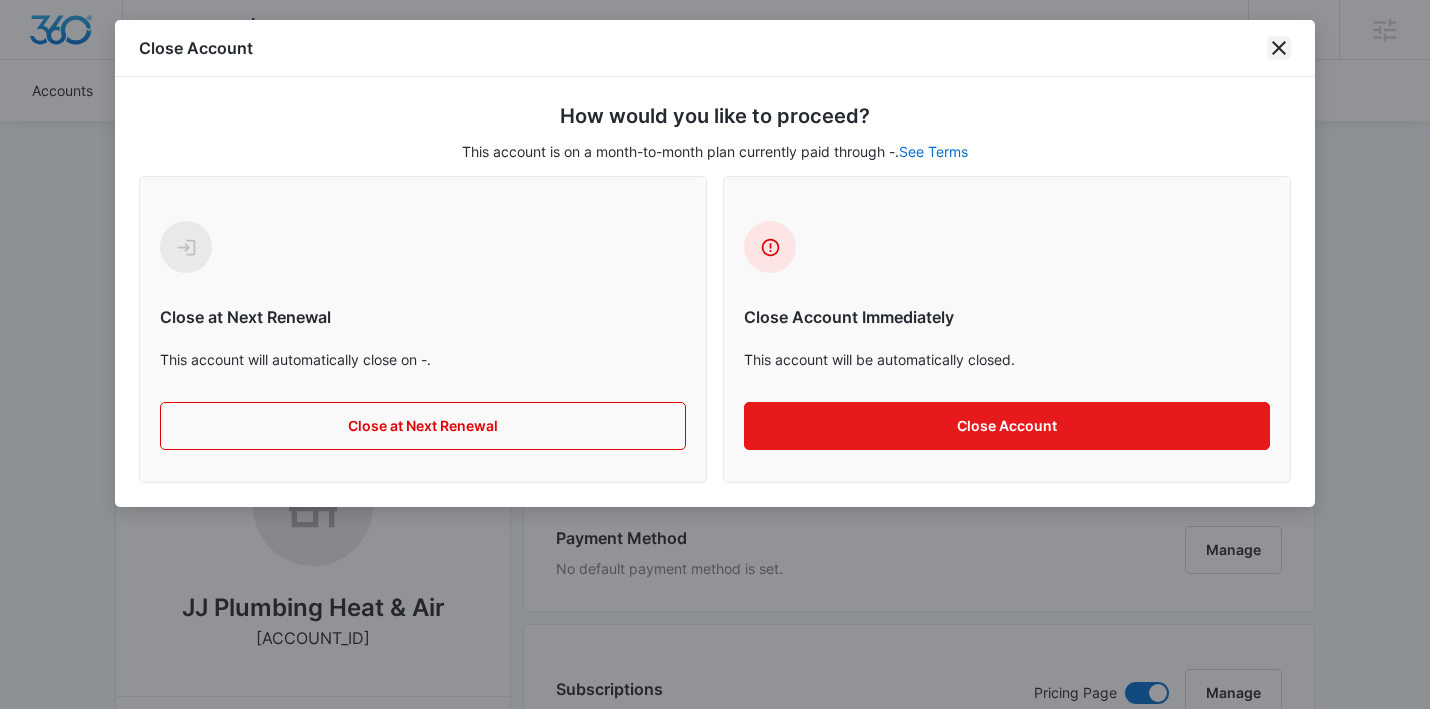 click 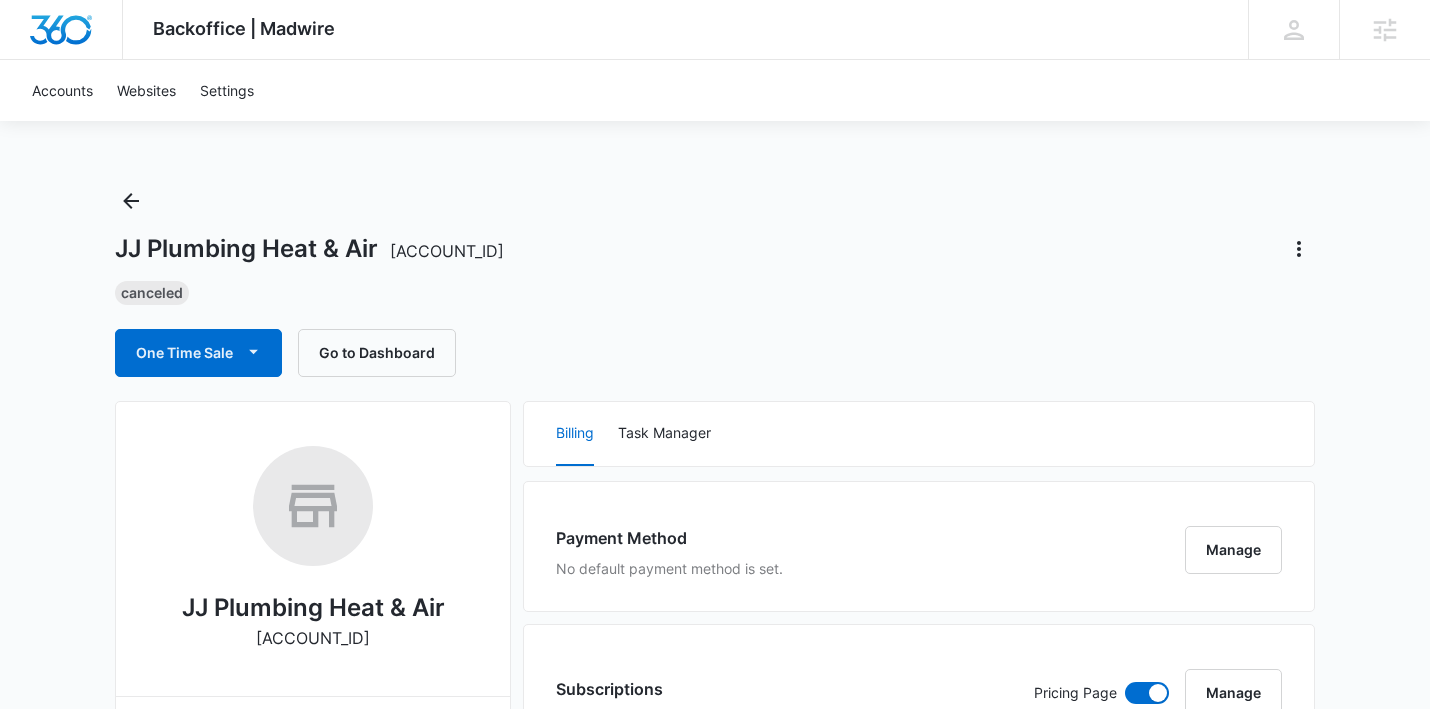 click on "JJ Plumbing Heat & Air [ACCOUNT_ID] Canceled One Time Sale Go to Dashboard" at bounding box center (715, 281) 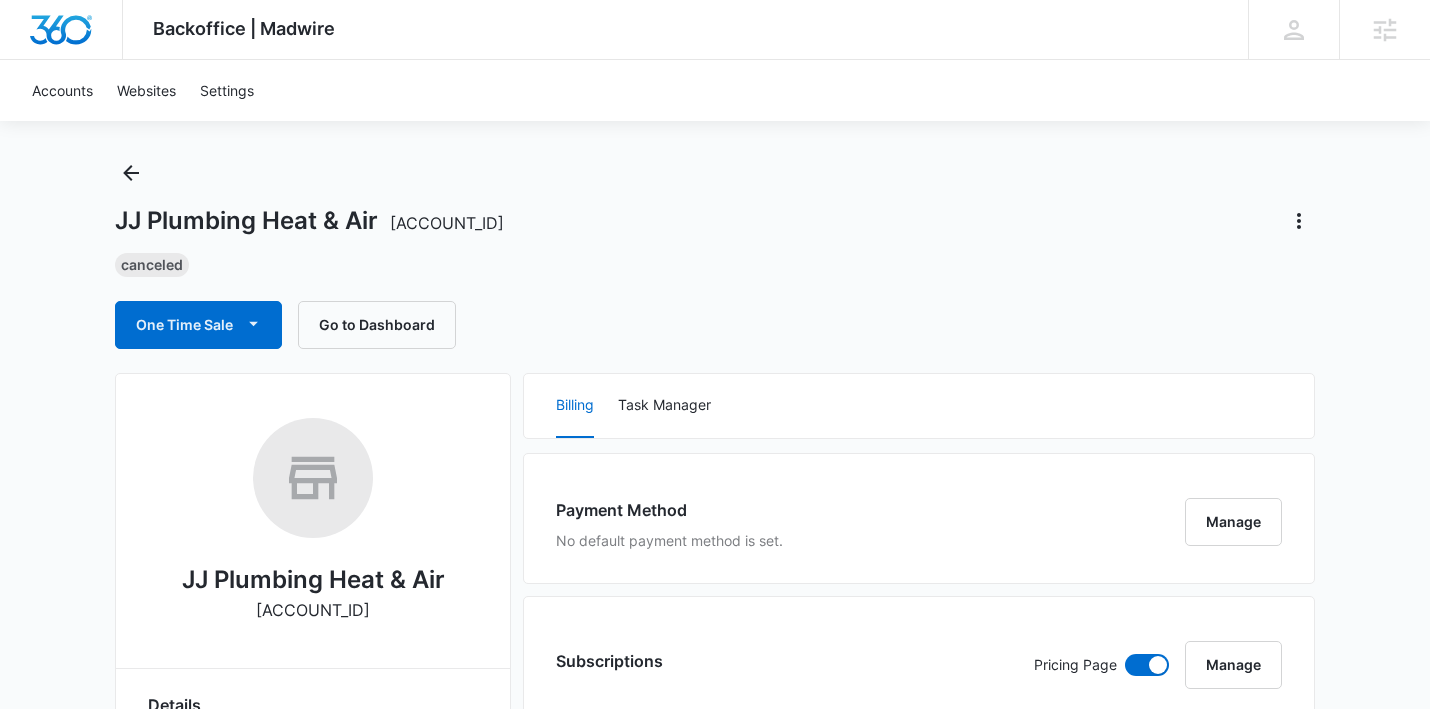 scroll, scrollTop: 57, scrollLeft: 0, axis: vertical 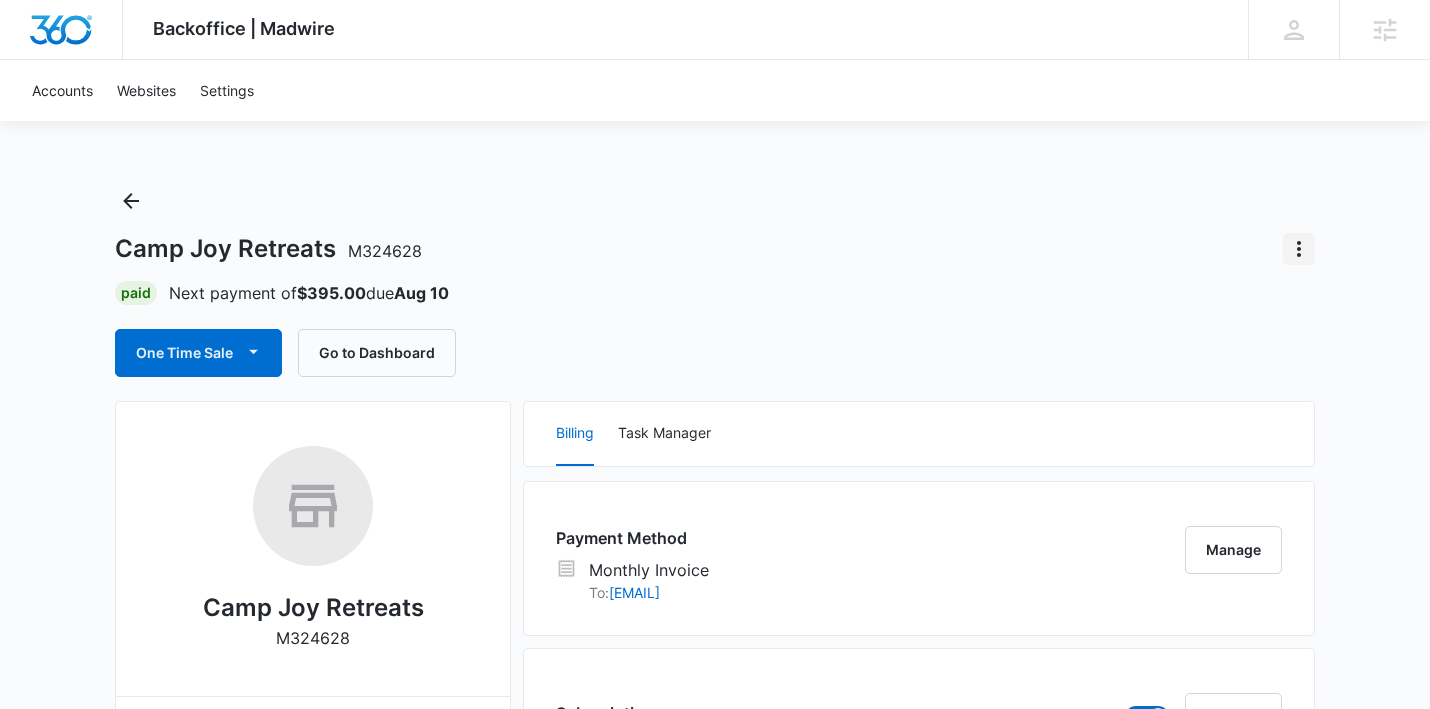 click 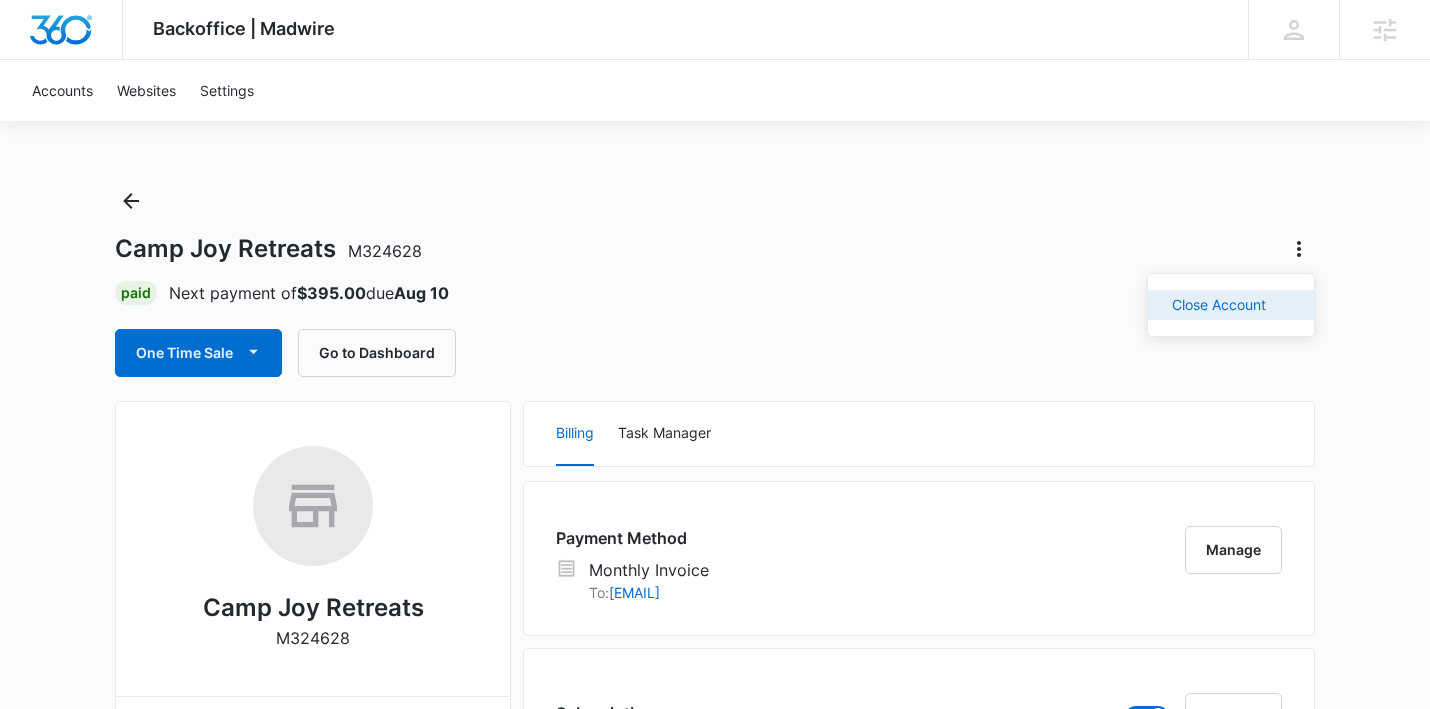 click on "Close Account" at bounding box center [1231, 305] 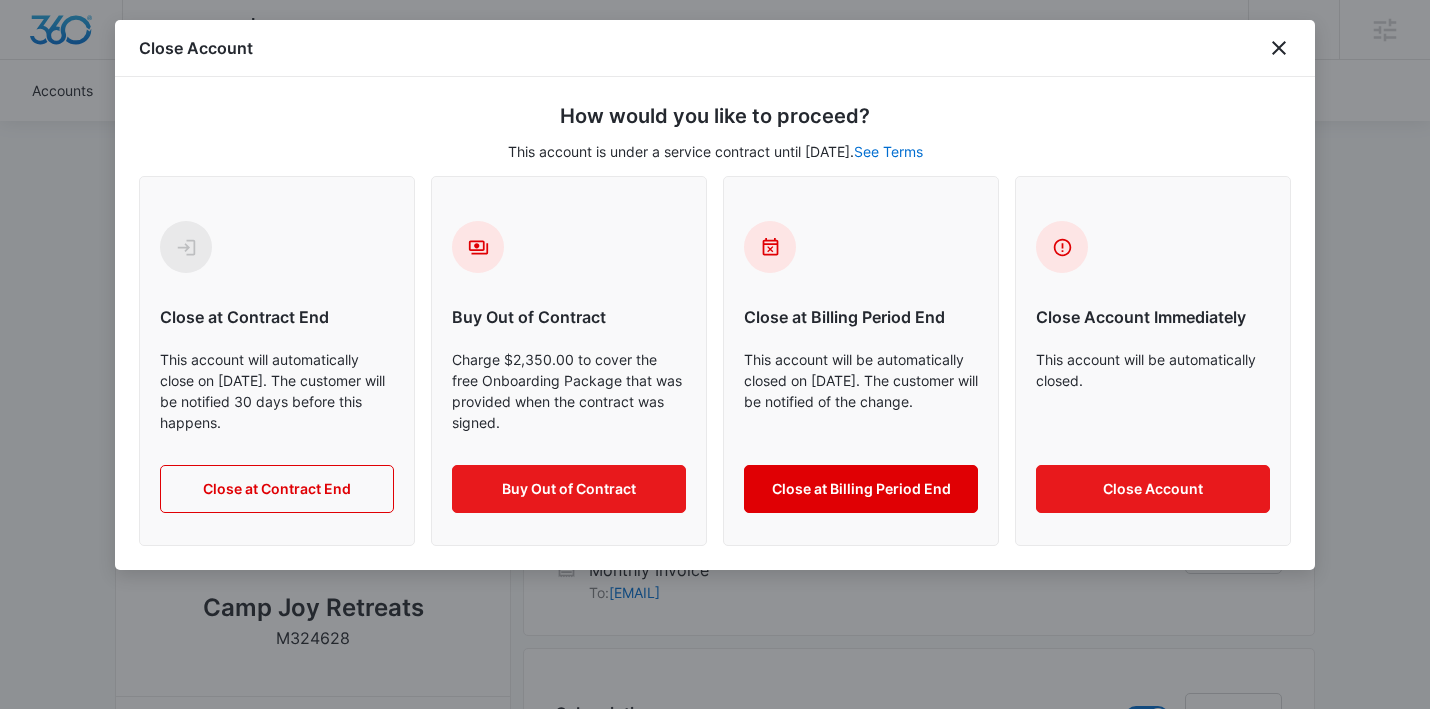 click on "Close at Billing Period End" at bounding box center [861, 489] 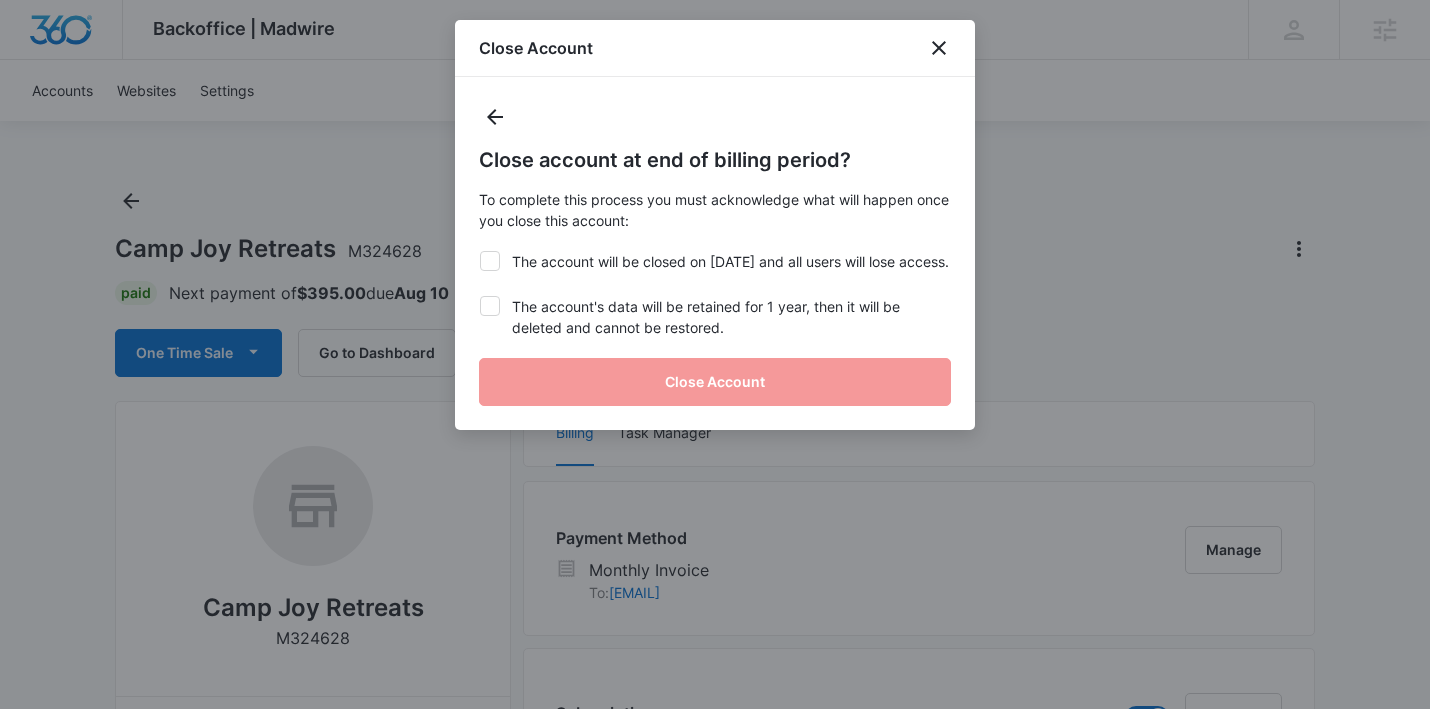 click on "The account will be closed on Aug 10, 2025 and all users will lose access." at bounding box center (715, 261) 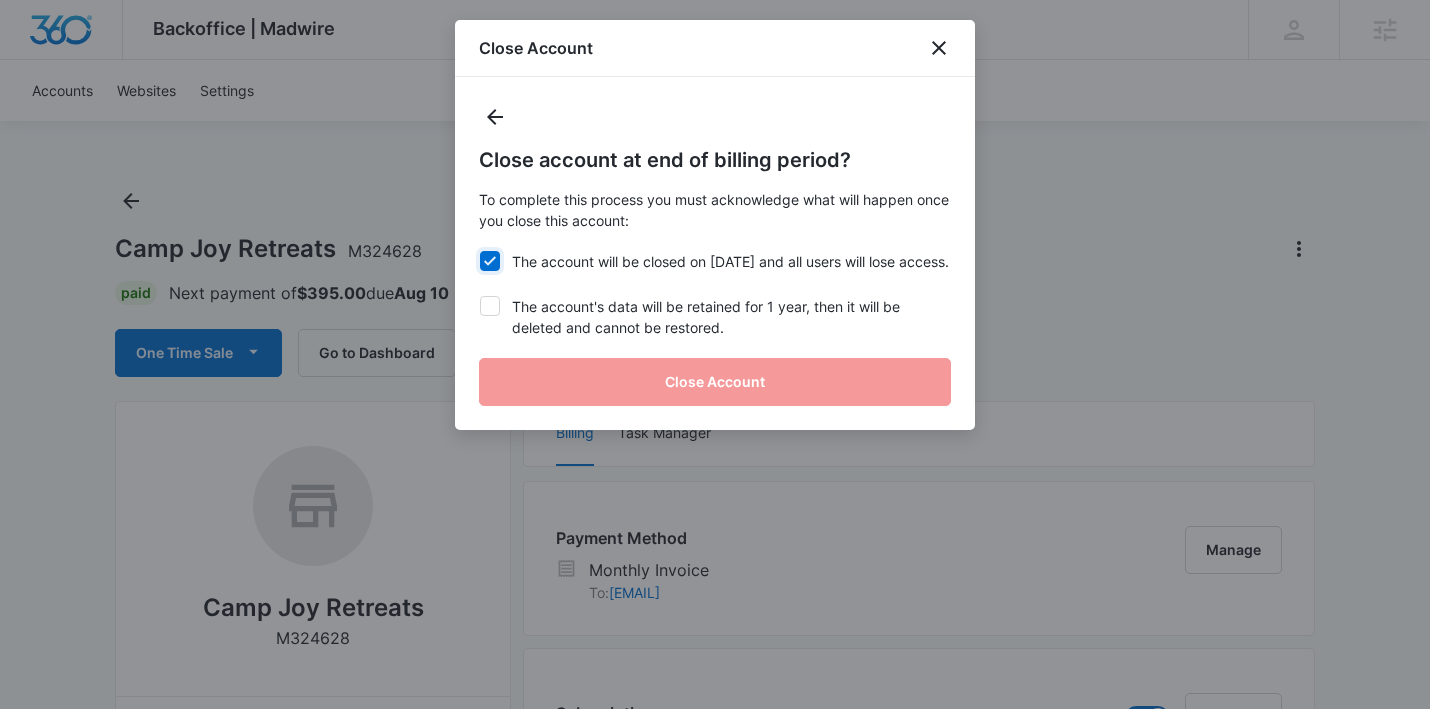 checkbox on "true" 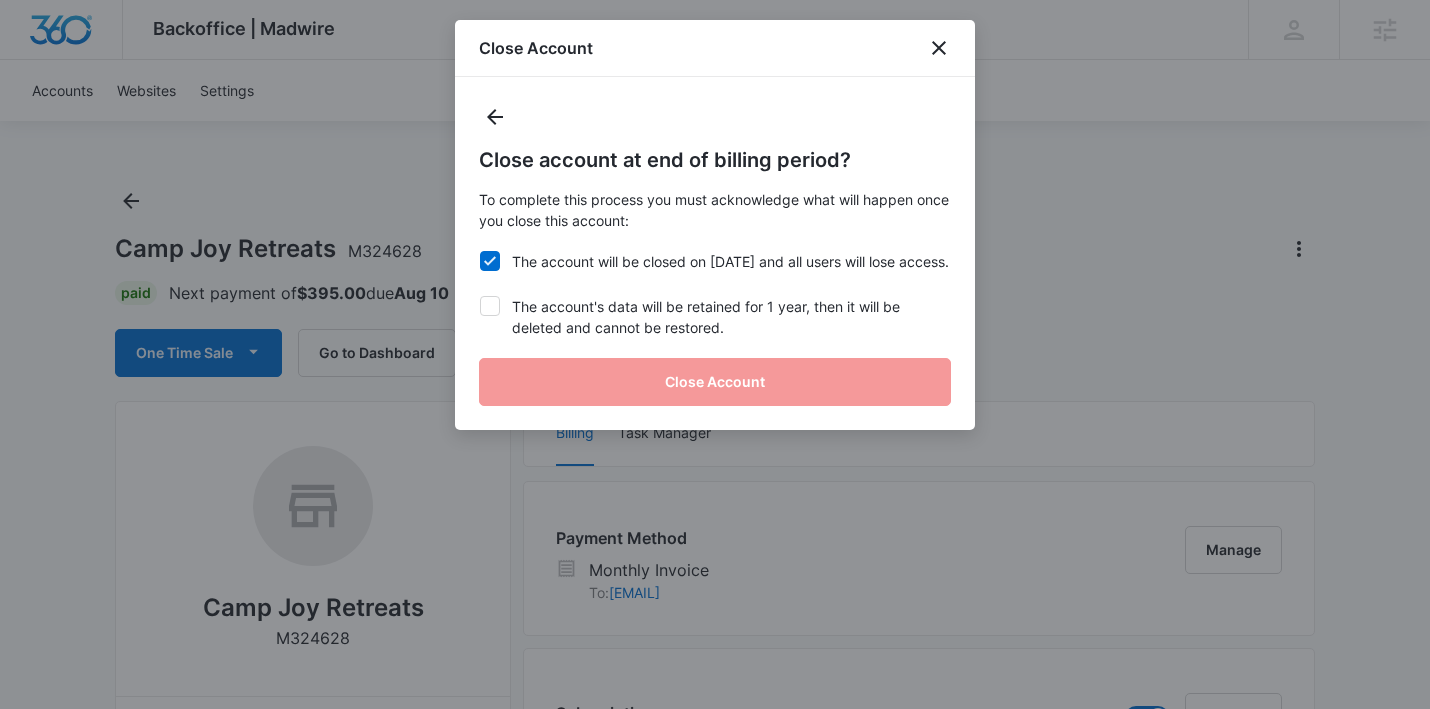 click on "Close account at end of billing period? To complete this process you must acknowledge what will happen once you close this account: The account will be closed on Aug 10, 2025 and all users will lose access. The account's data will be retained for 1 year, then it will be deleted and cannot be restored. Close Account" at bounding box center (715, 253) 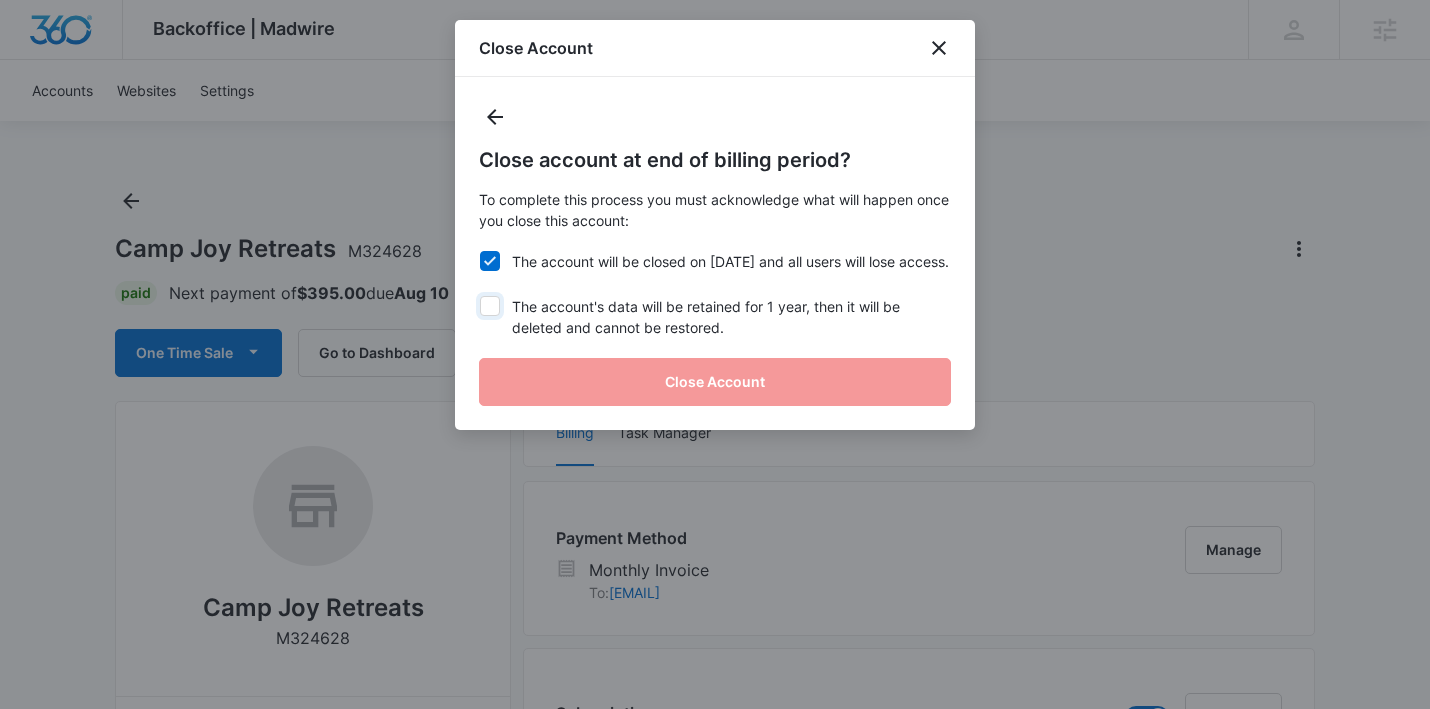 click on "The account's data will be retained for 1 year, then it will be deleted and cannot be restored." at bounding box center (479, 296) 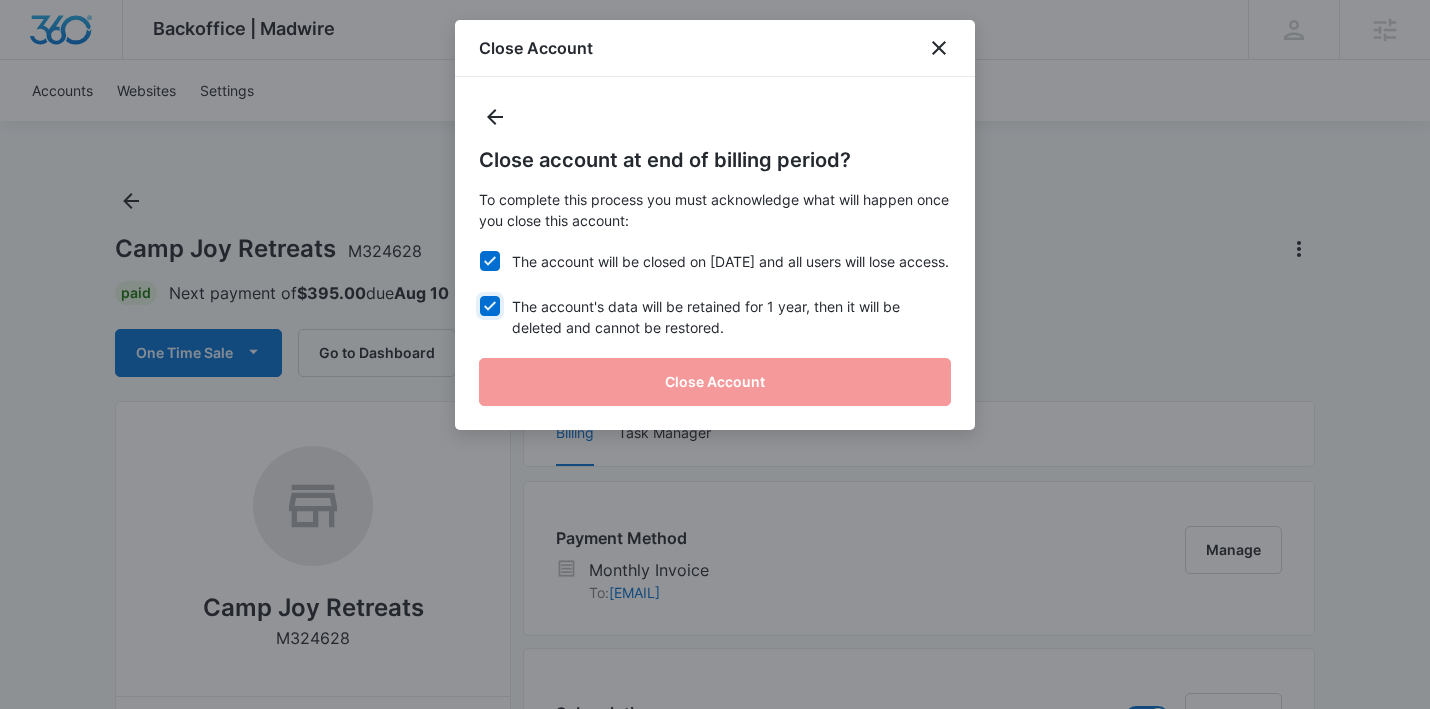 checkbox on "true" 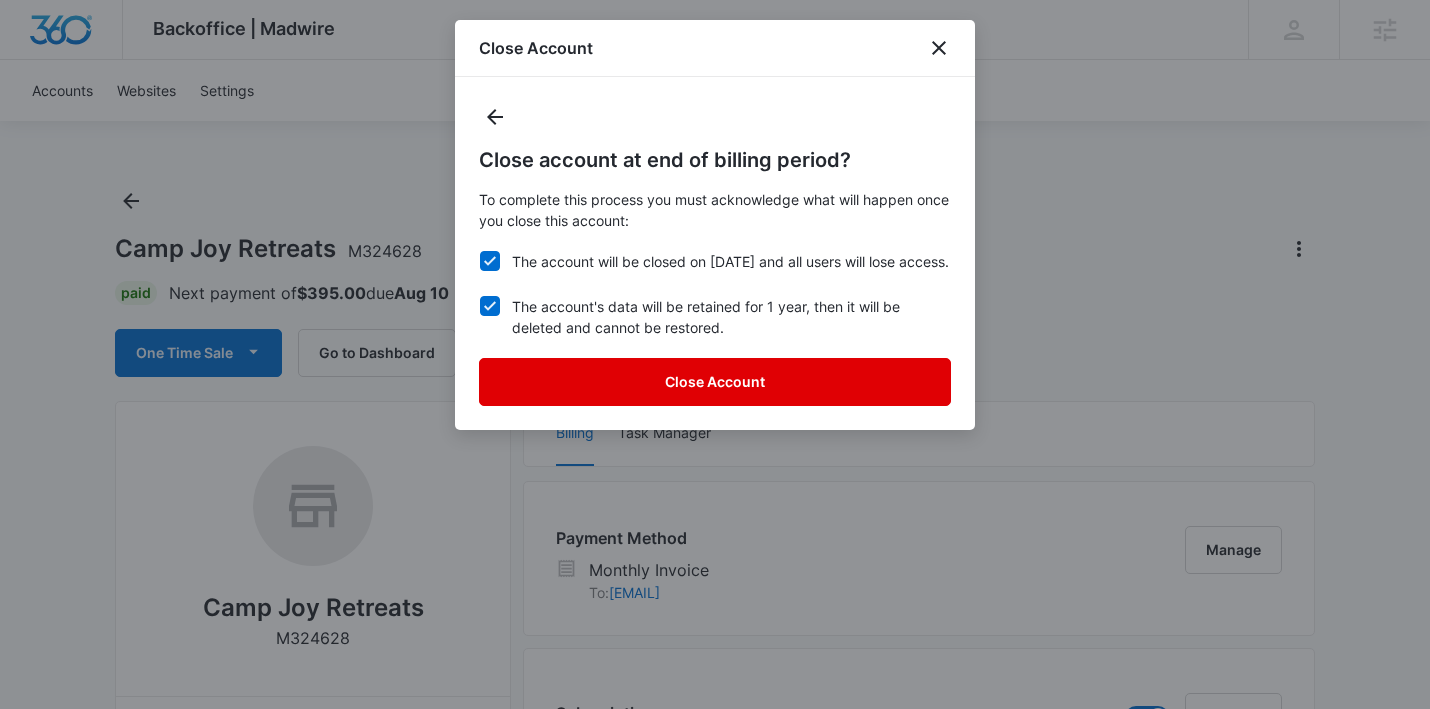 click on "Close Account" at bounding box center (715, 382) 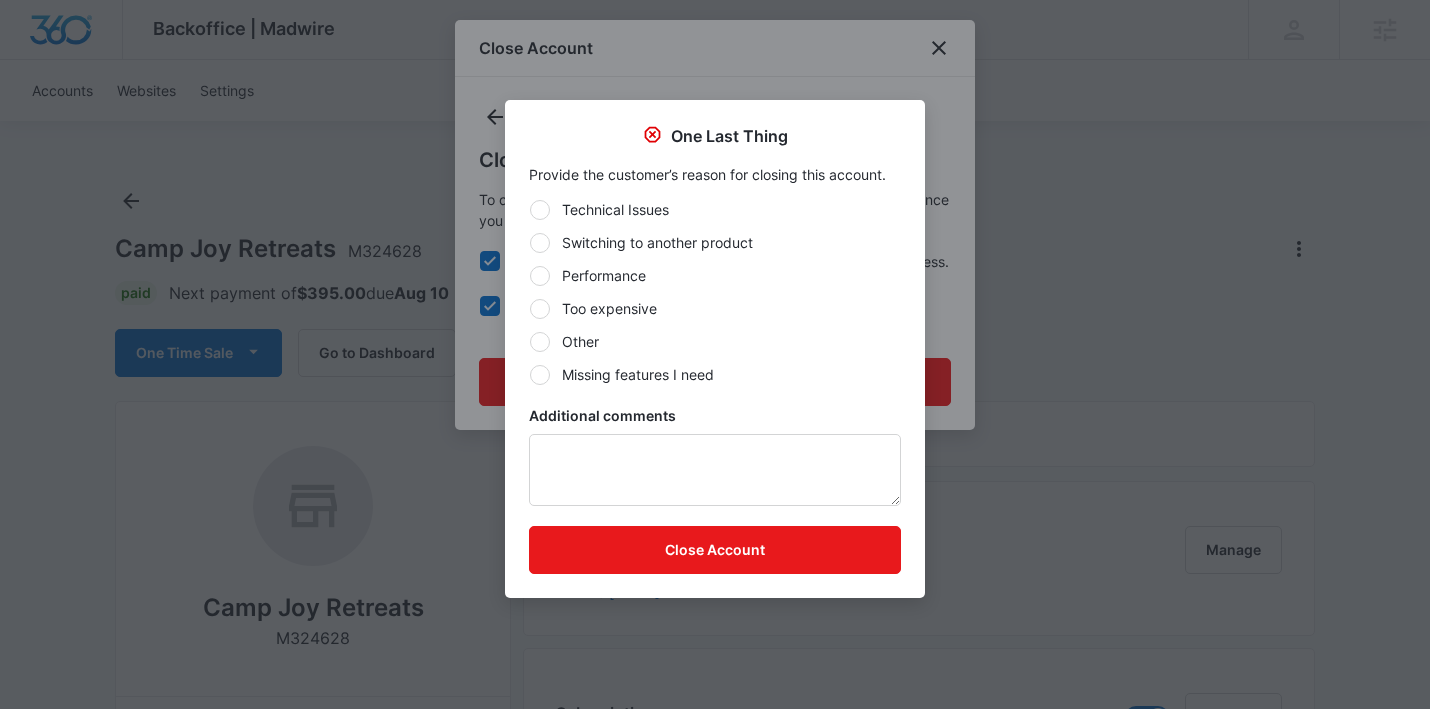 click at bounding box center (540, 342) 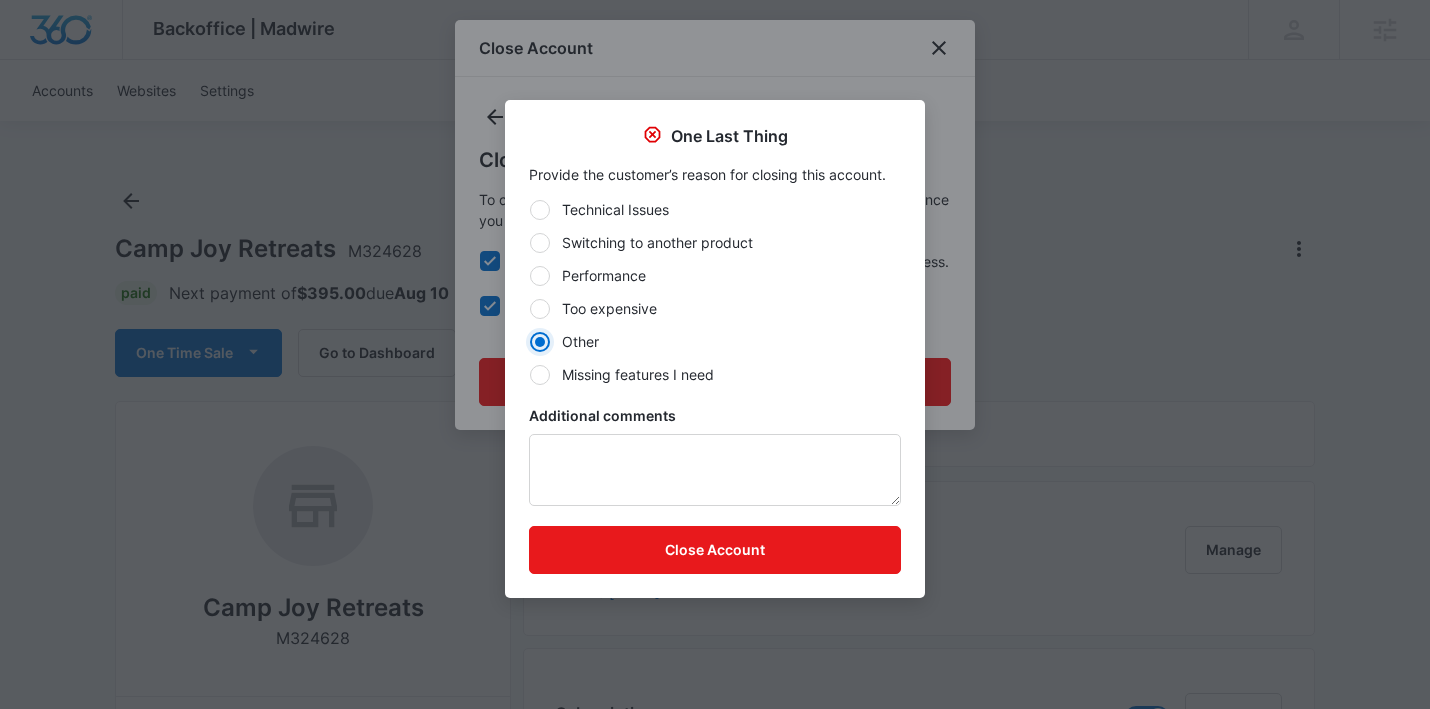 radio on "true" 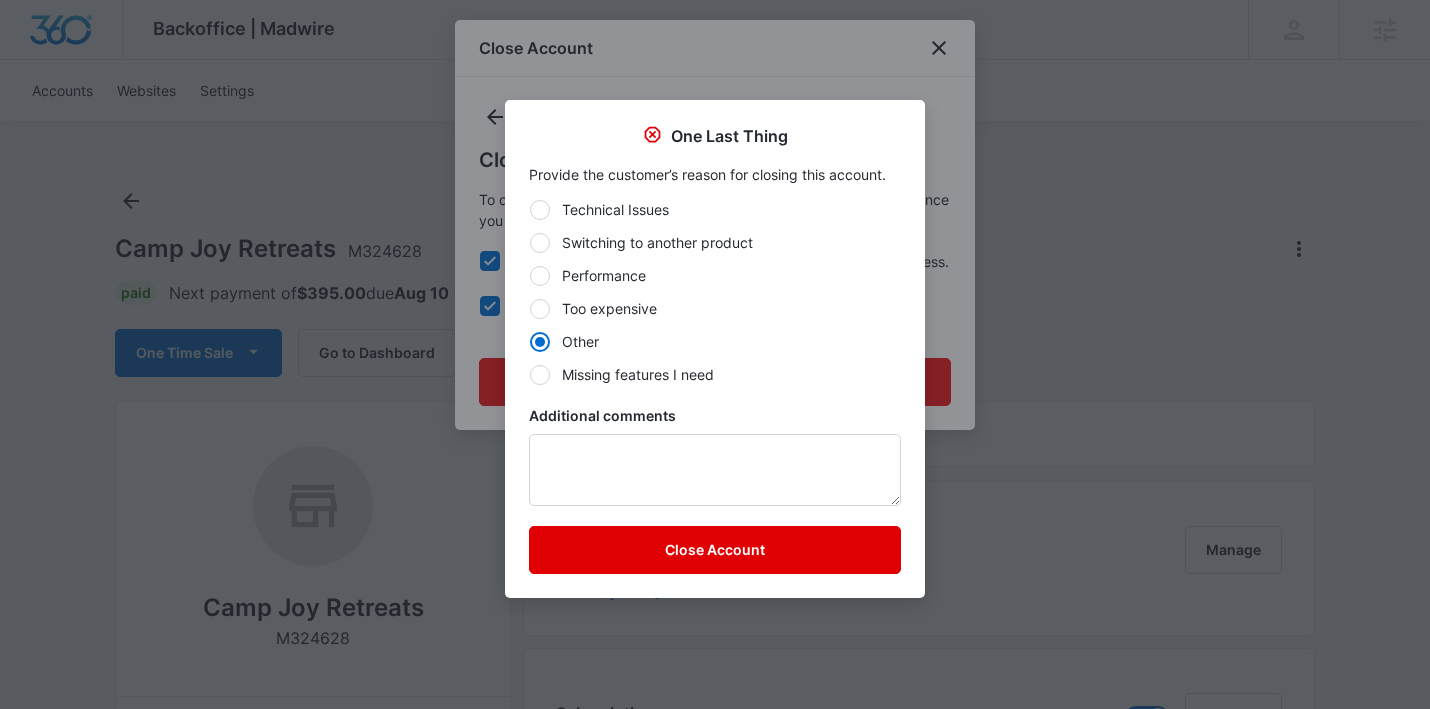click on "Close Account" at bounding box center [715, 550] 